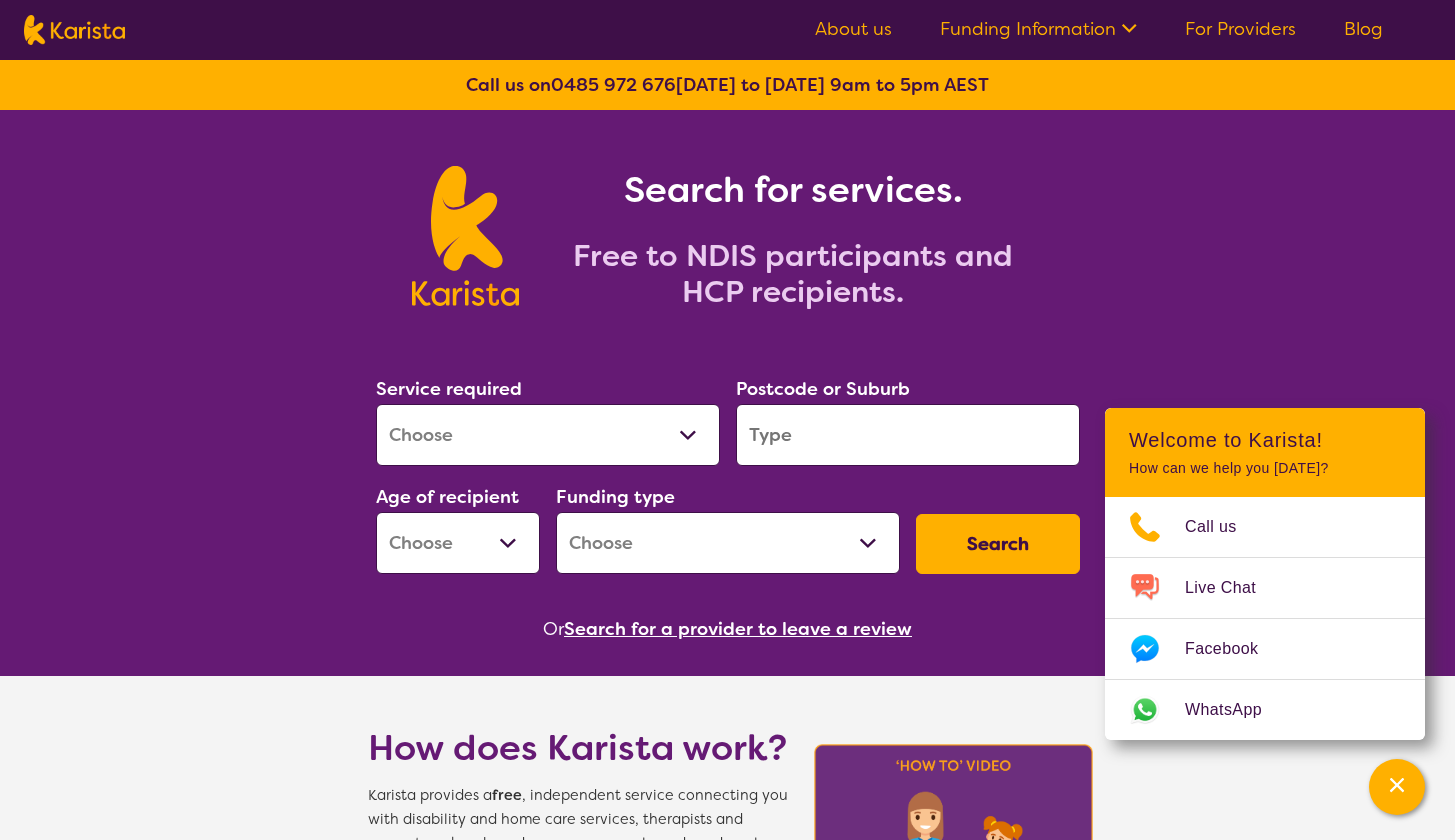 scroll, scrollTop: 0, scrollLeft: 0, axis: both 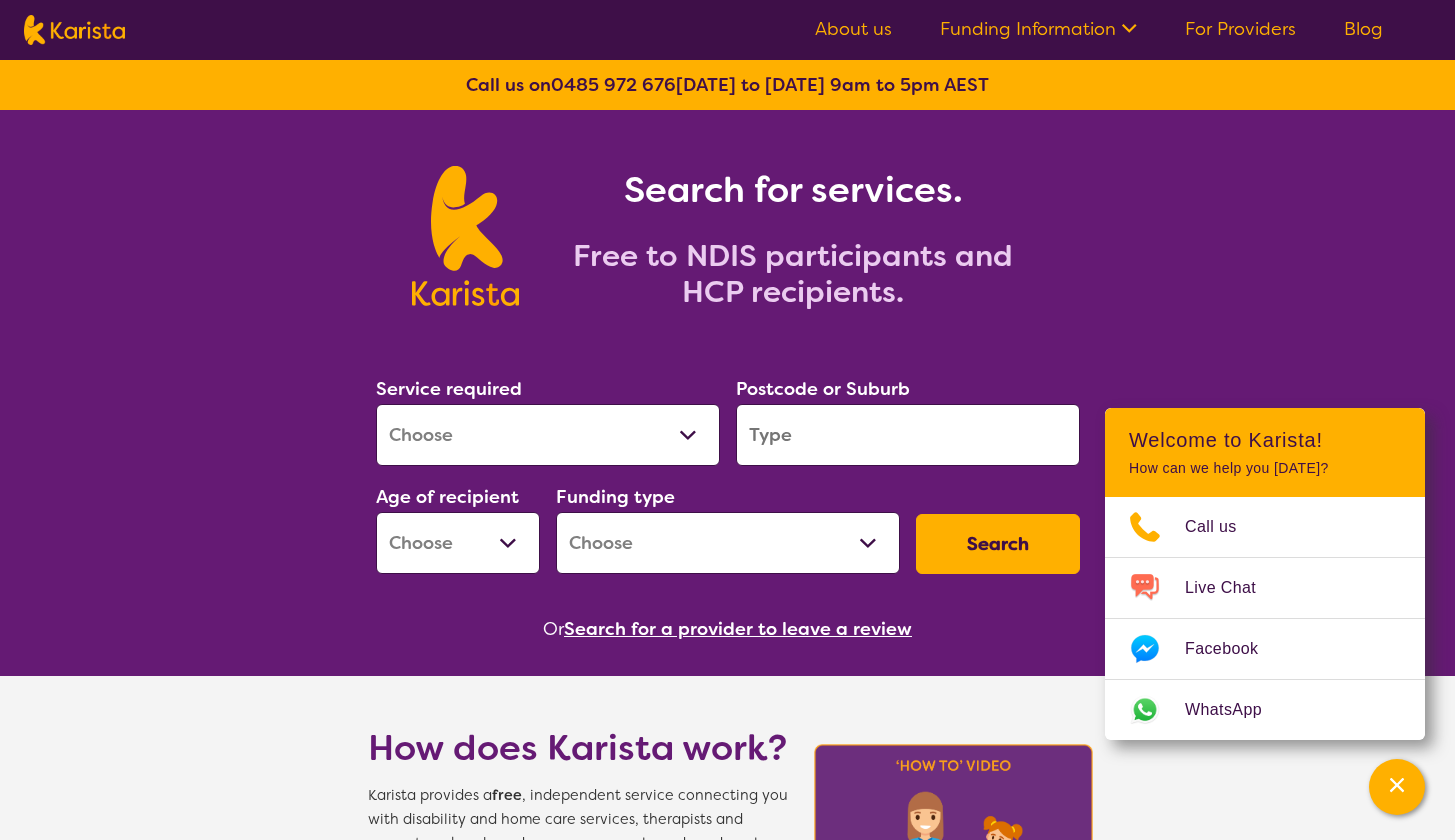 click on "Search for services. Free to NDIS participants and HCP recipients." at bounding box center [727, 214] 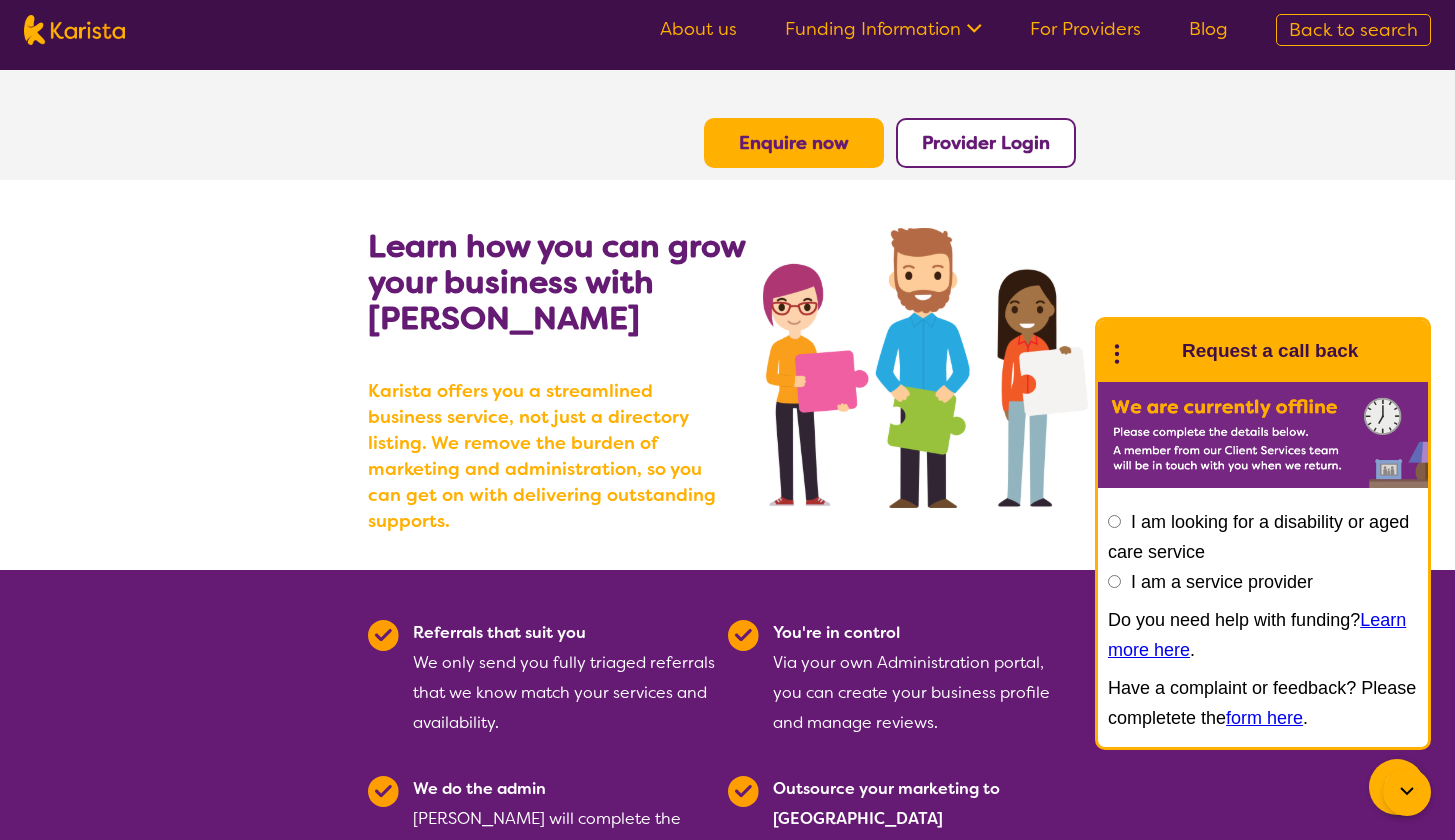 scroll, scrollTop: 0, scrollLeft: 0, axis: both 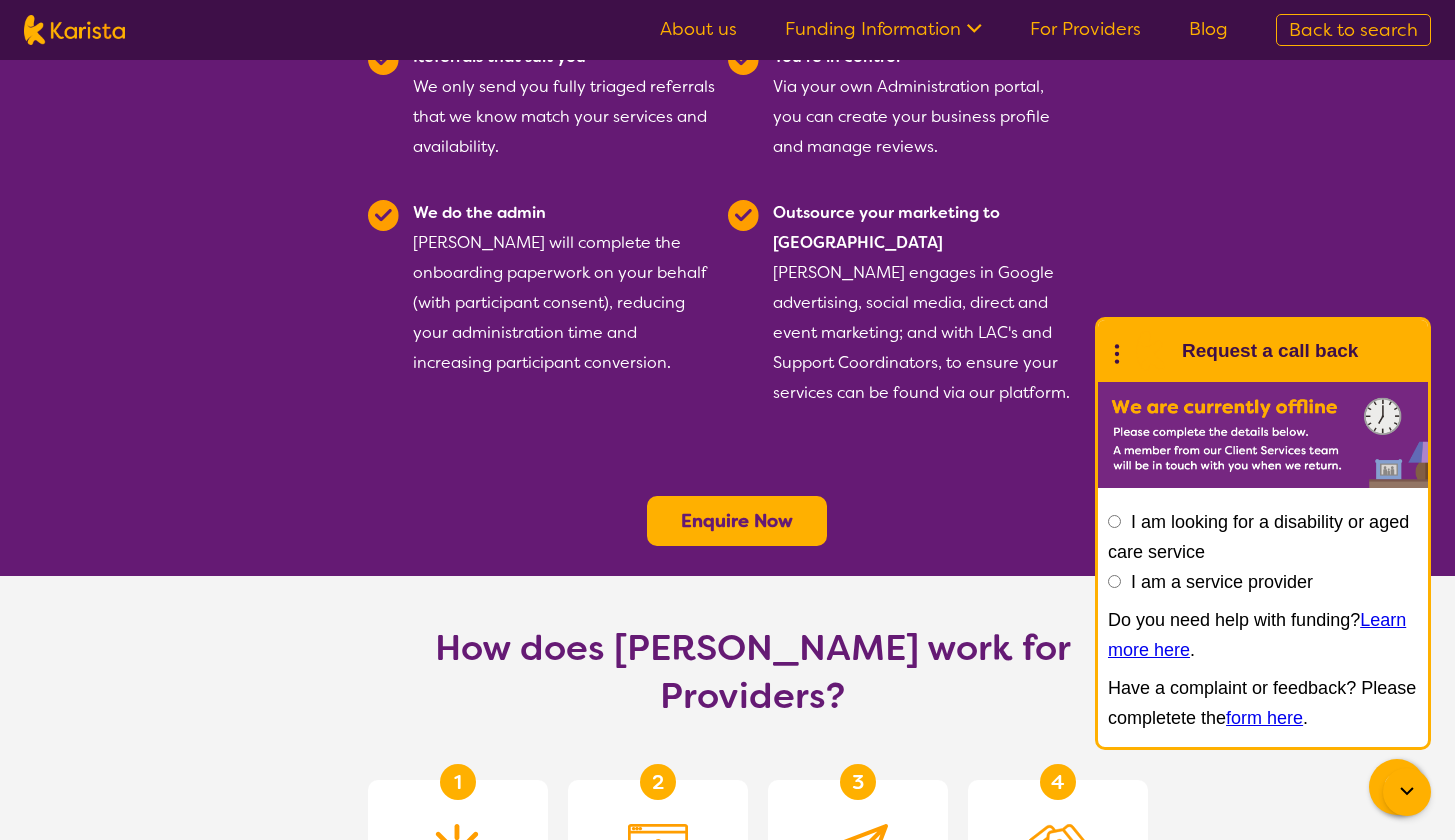 click on "I am looking for a disability or aged care service   I am a service provider Do you need help with funding?  Learn more here . Have a complaint or feedback? Please completete the  form here ." at bounding box center (1263, 620) 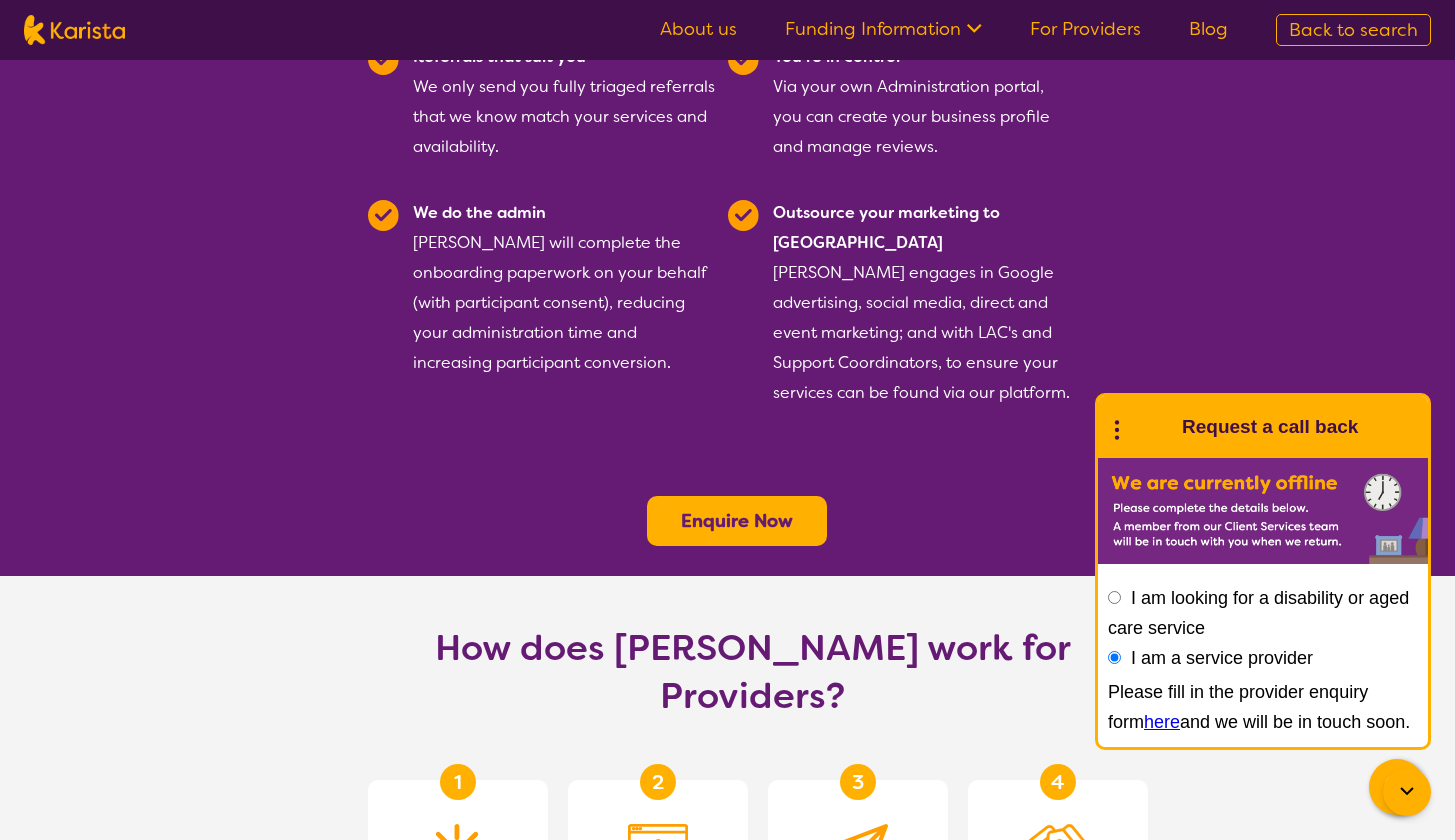 click on "Referrals that suit you We only send you fully triaged referrals that we know match your services and availability. You're in control Via your own Administration portal, you can create your business profile and manage reviews. We do the admin Karista will complete the onboarding paperwork on your behalf (with participant consent), reducing your administration time and increasing participant conversion. Outsource your marketing to us Karista engages in Google advertising, social media, direct and event marketing; and with LAC's and Support Coordinators, to ensure your services can be found via our platform. Enquire Now" at bounding box center [727, 285] 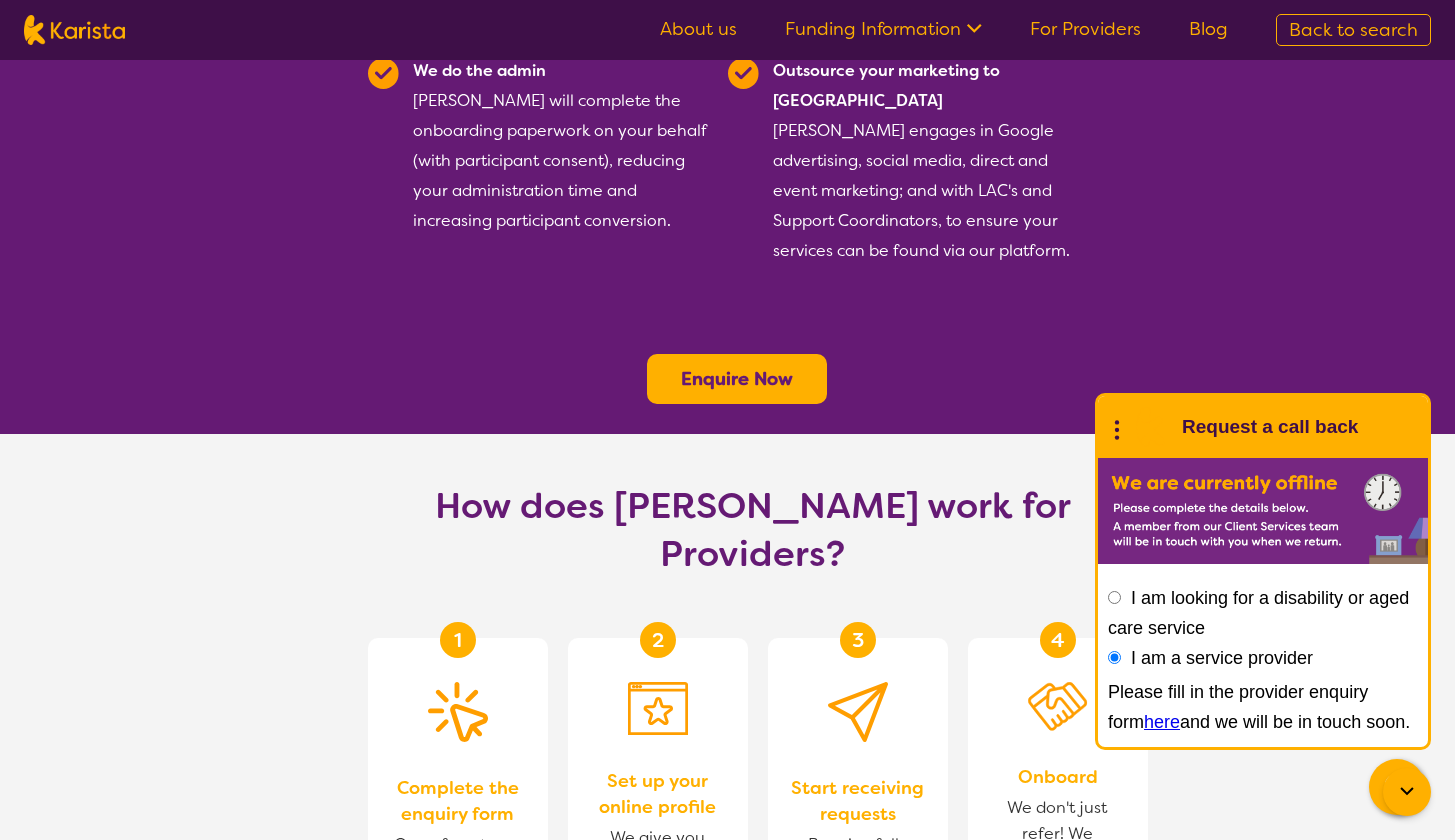 scroll, scrollTop: 785, scrollLeft: 0, axis: vertical 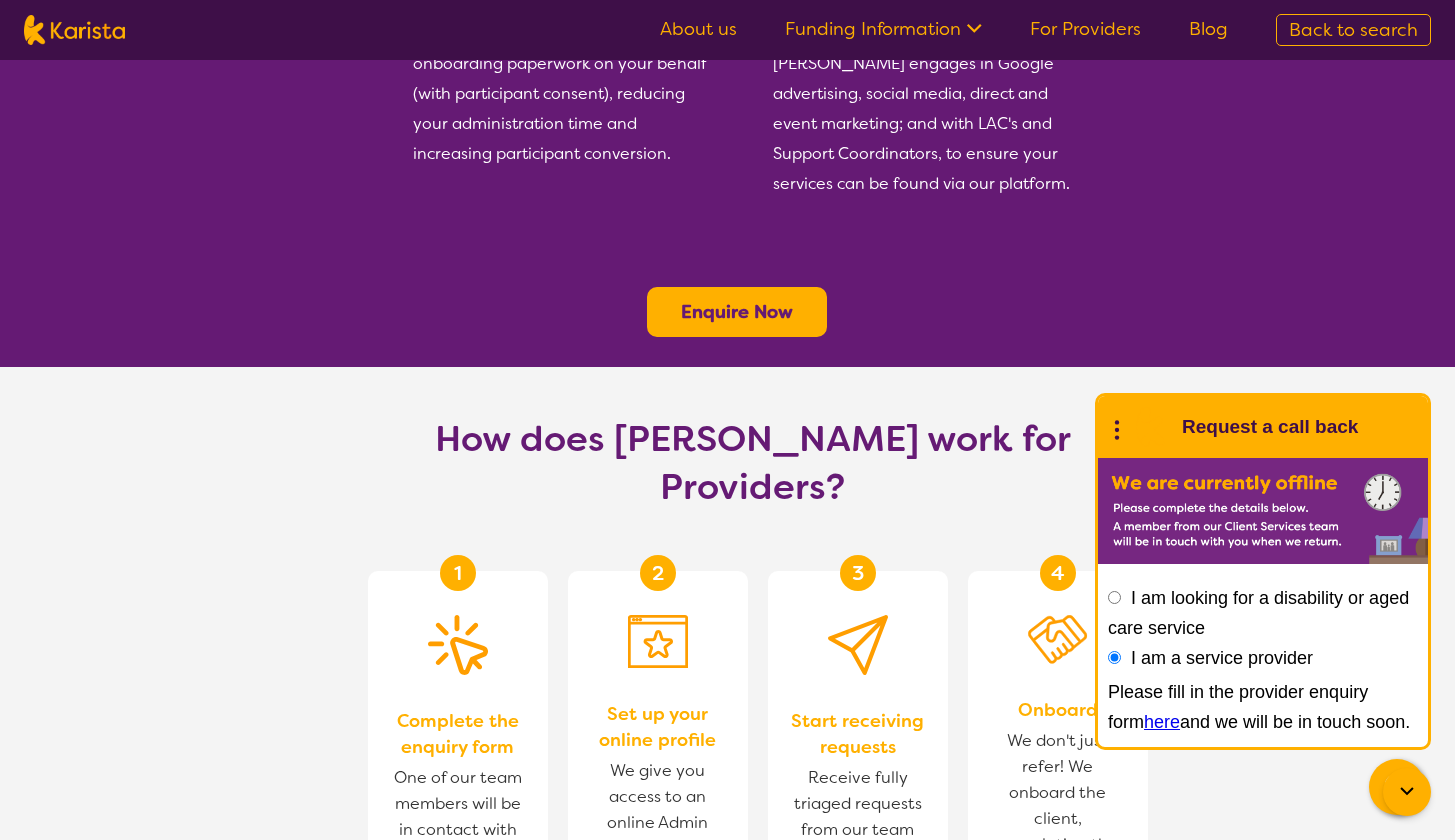 click on "Enquire Now" at bounding box center [737, 312] 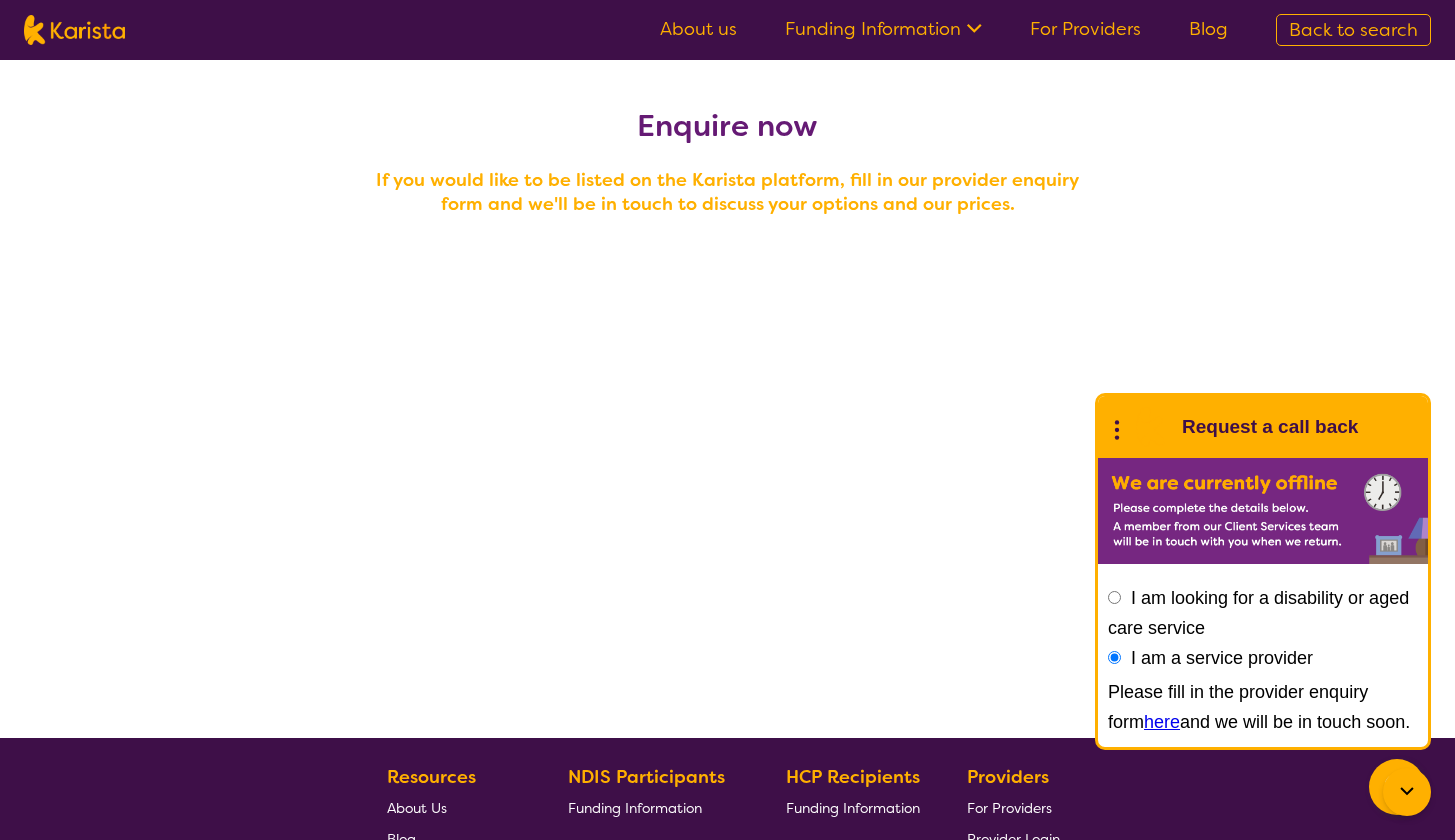 scroll, scrollTop: 0, scrollLeft: 0, axis: both 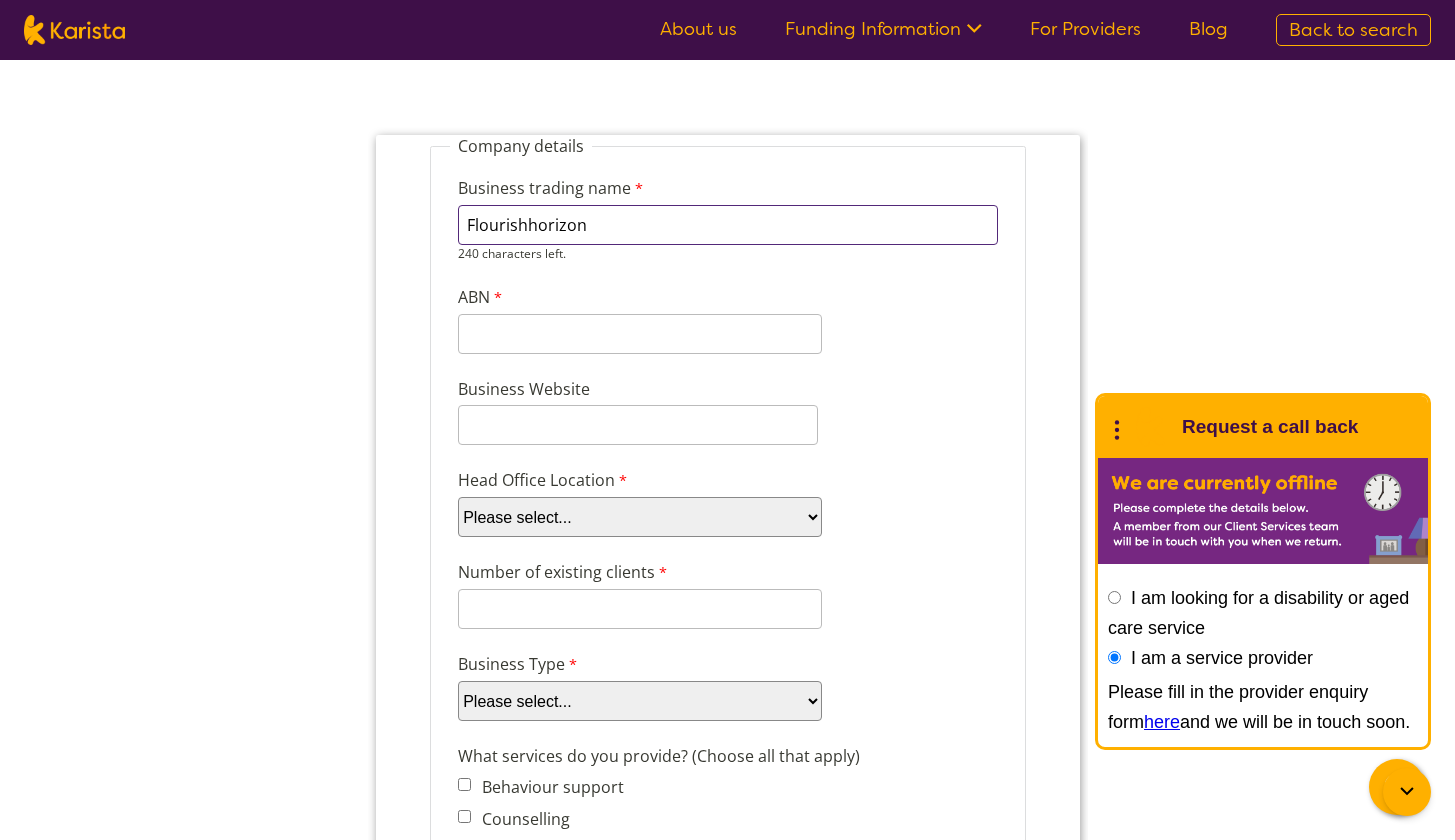 type on "Flourishhorizon" 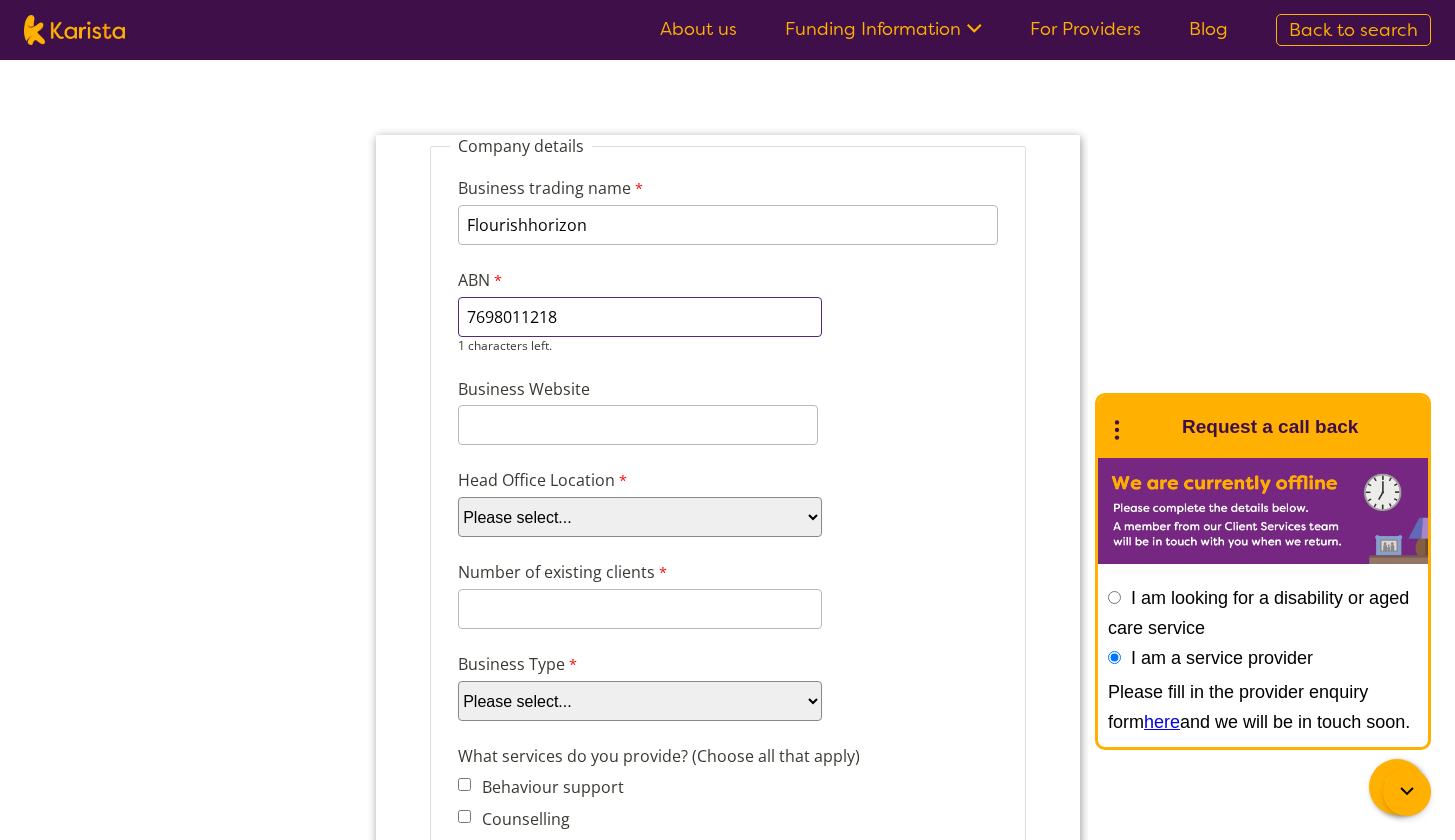 type on "7698011218" 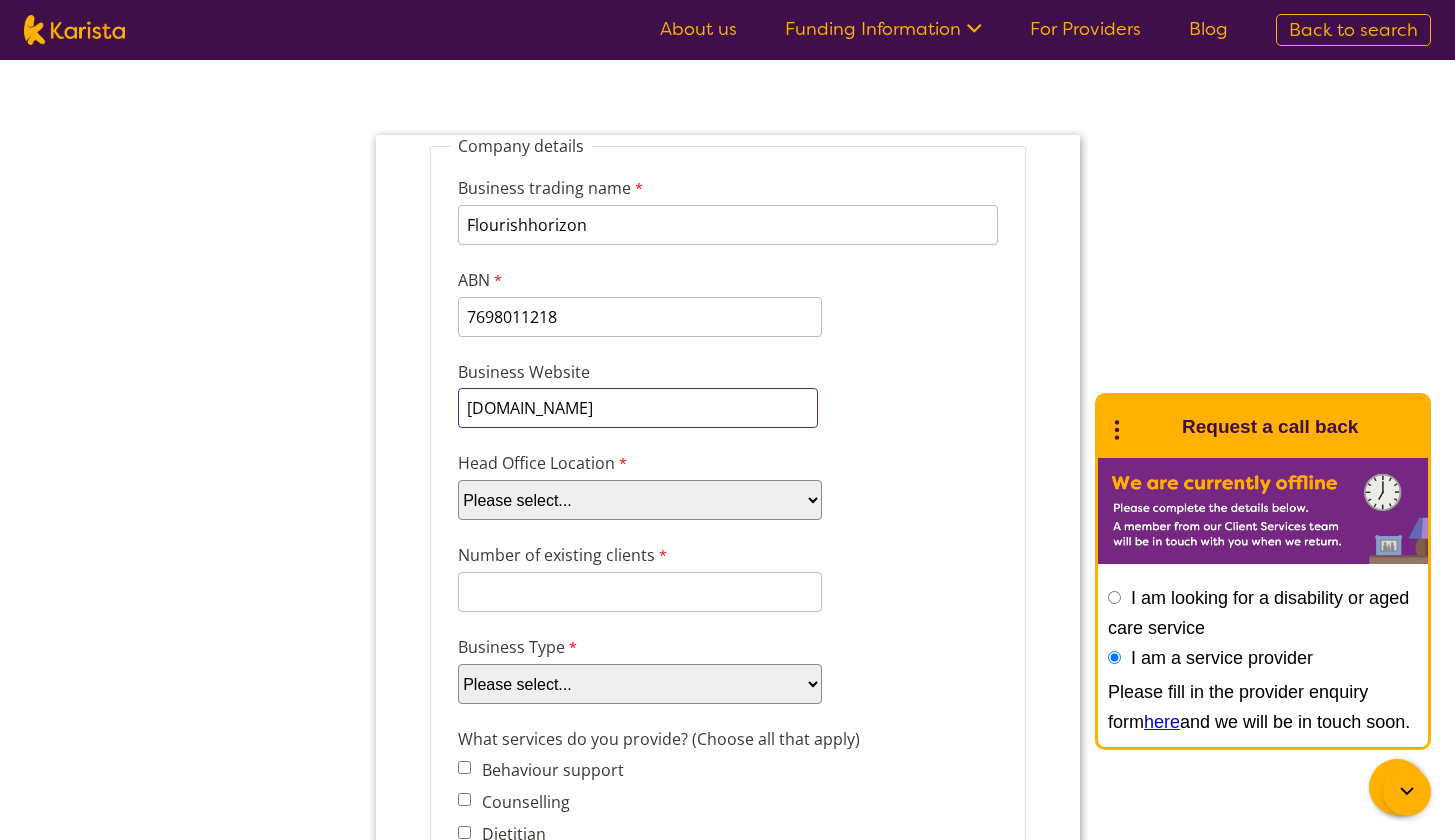 type on "[DOMAIN_NAME]" 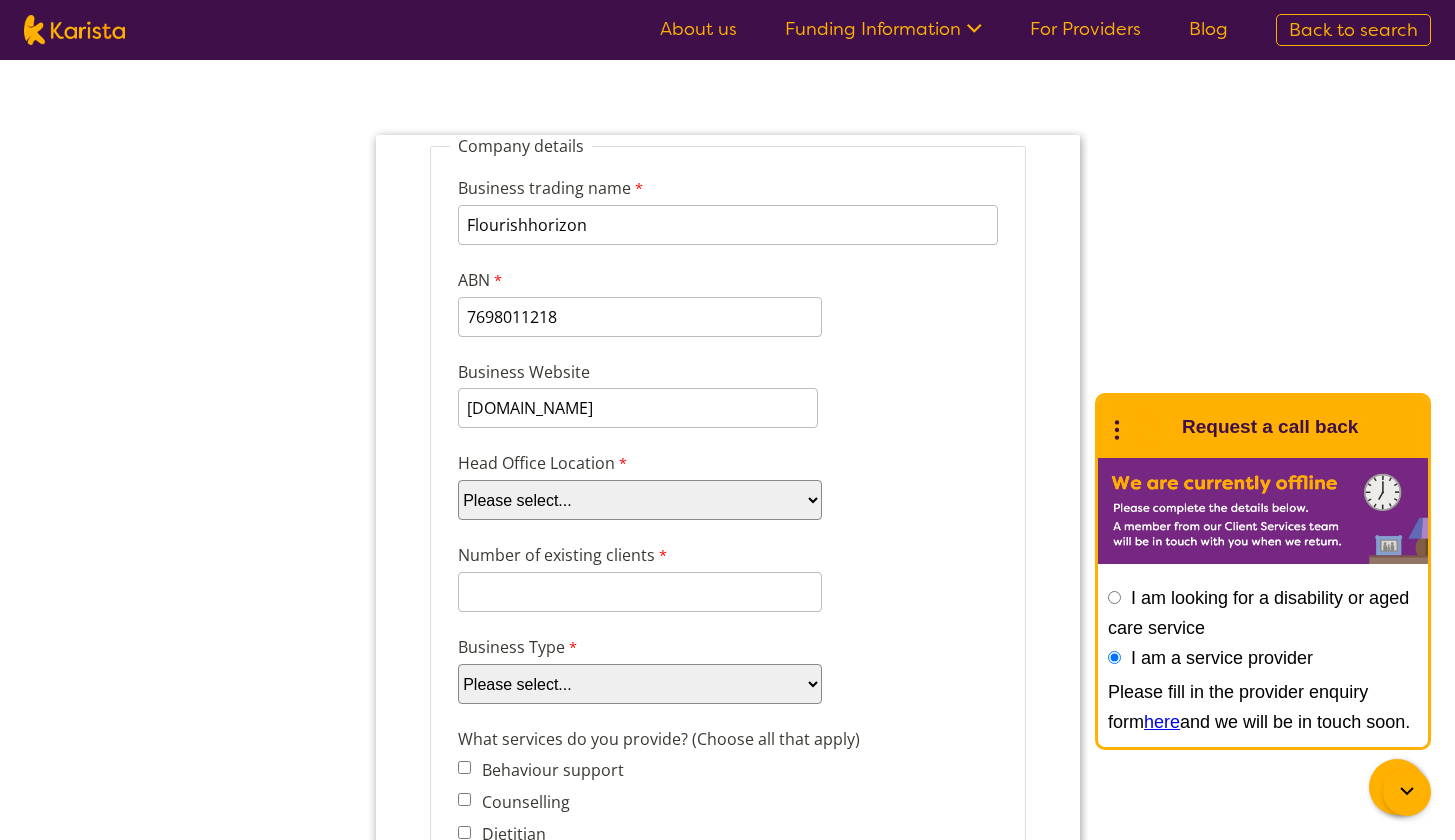 select on "tfa_100" 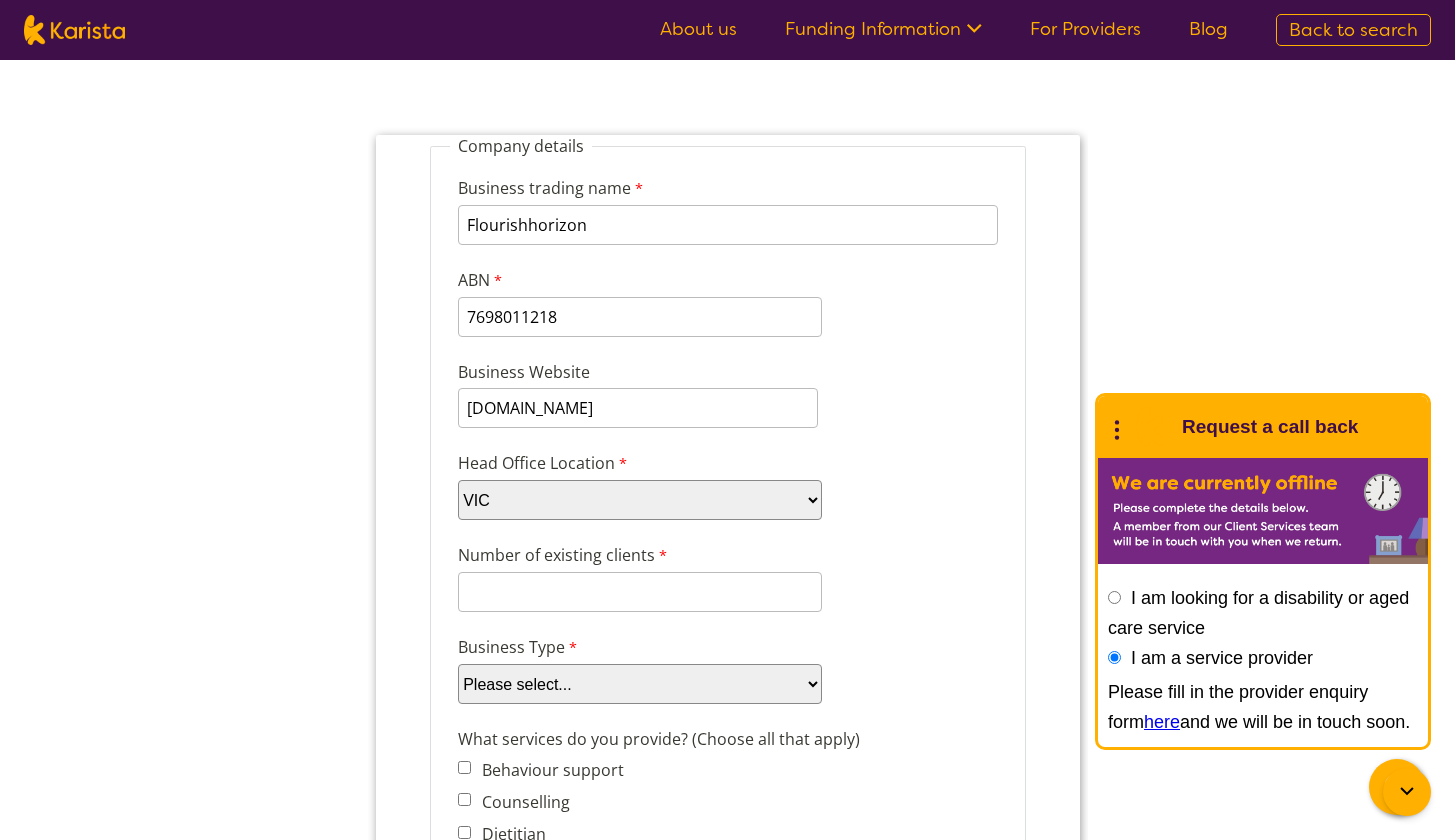 click on "Enquire now If you would like to be listed on the Karista platform, fill in our
provider enquiry form and we'll be in touch to discuss your options
and our prices." at bounding box center [728, 1591] 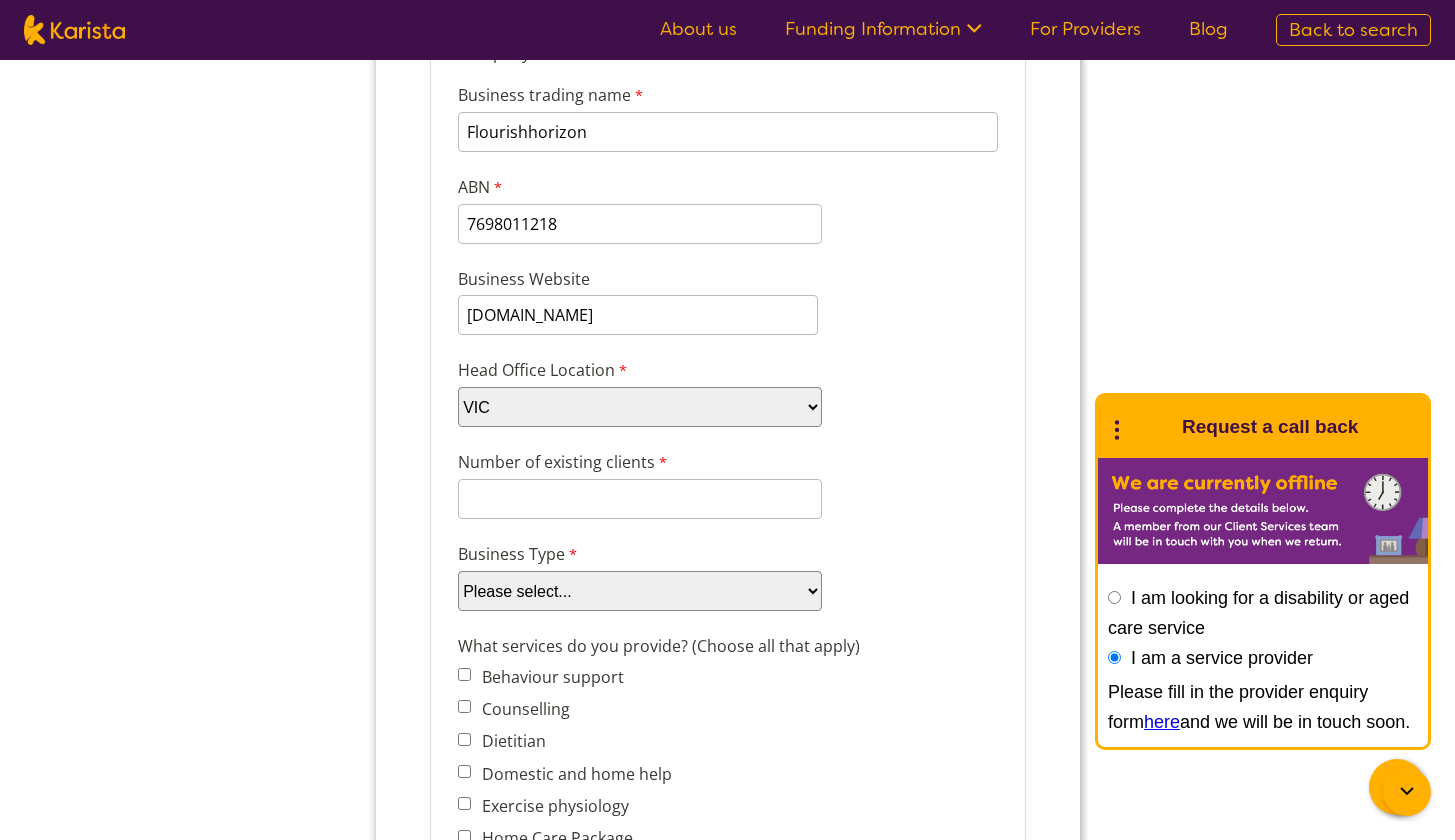 scroll, scrollTop: 306, scrollLeft: 0, axis: vertical 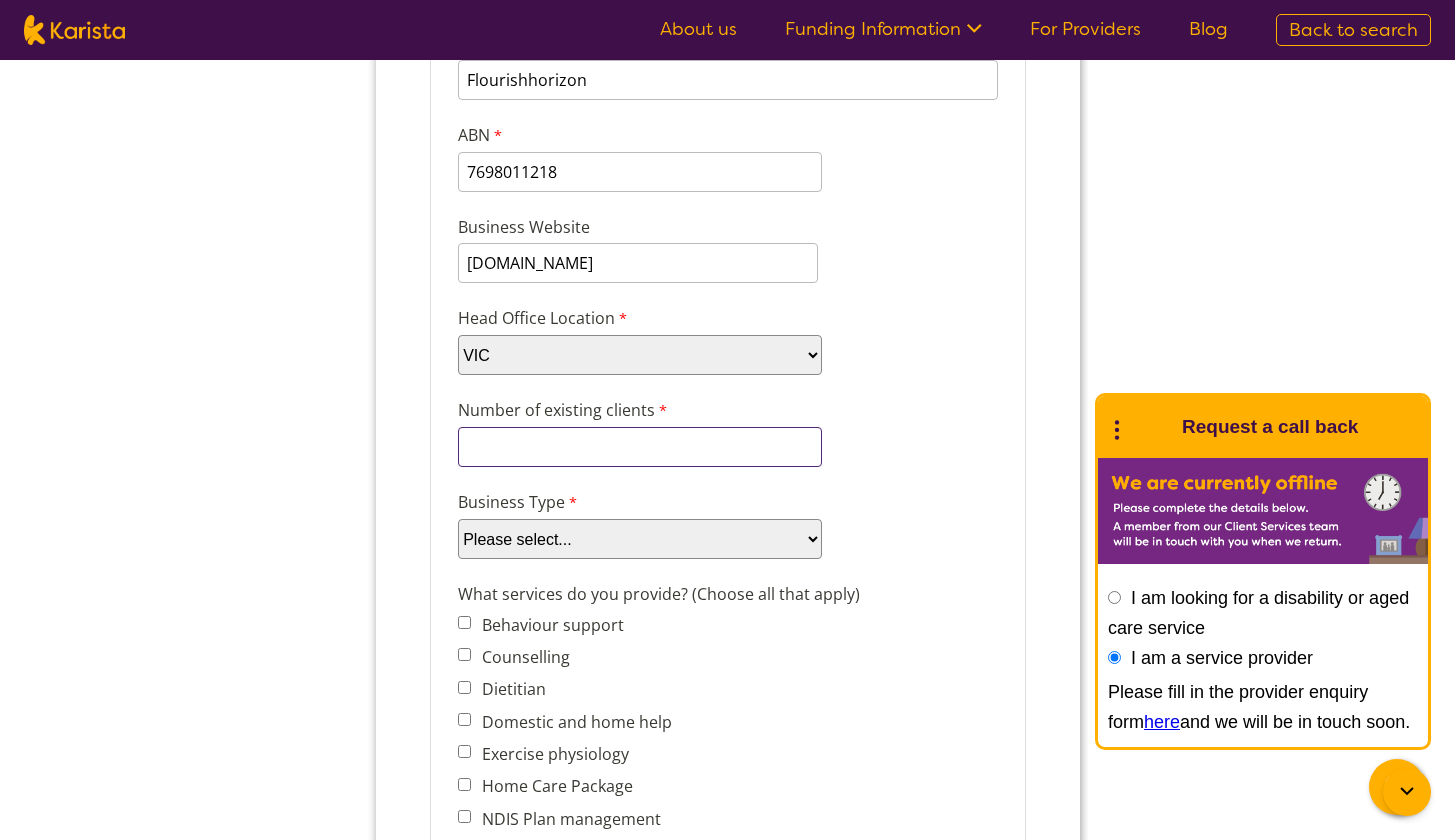 drag, startPoint x: 730, startPoint y: 593, endPoint x: 519, endPoint y: 455, distance: 252.121 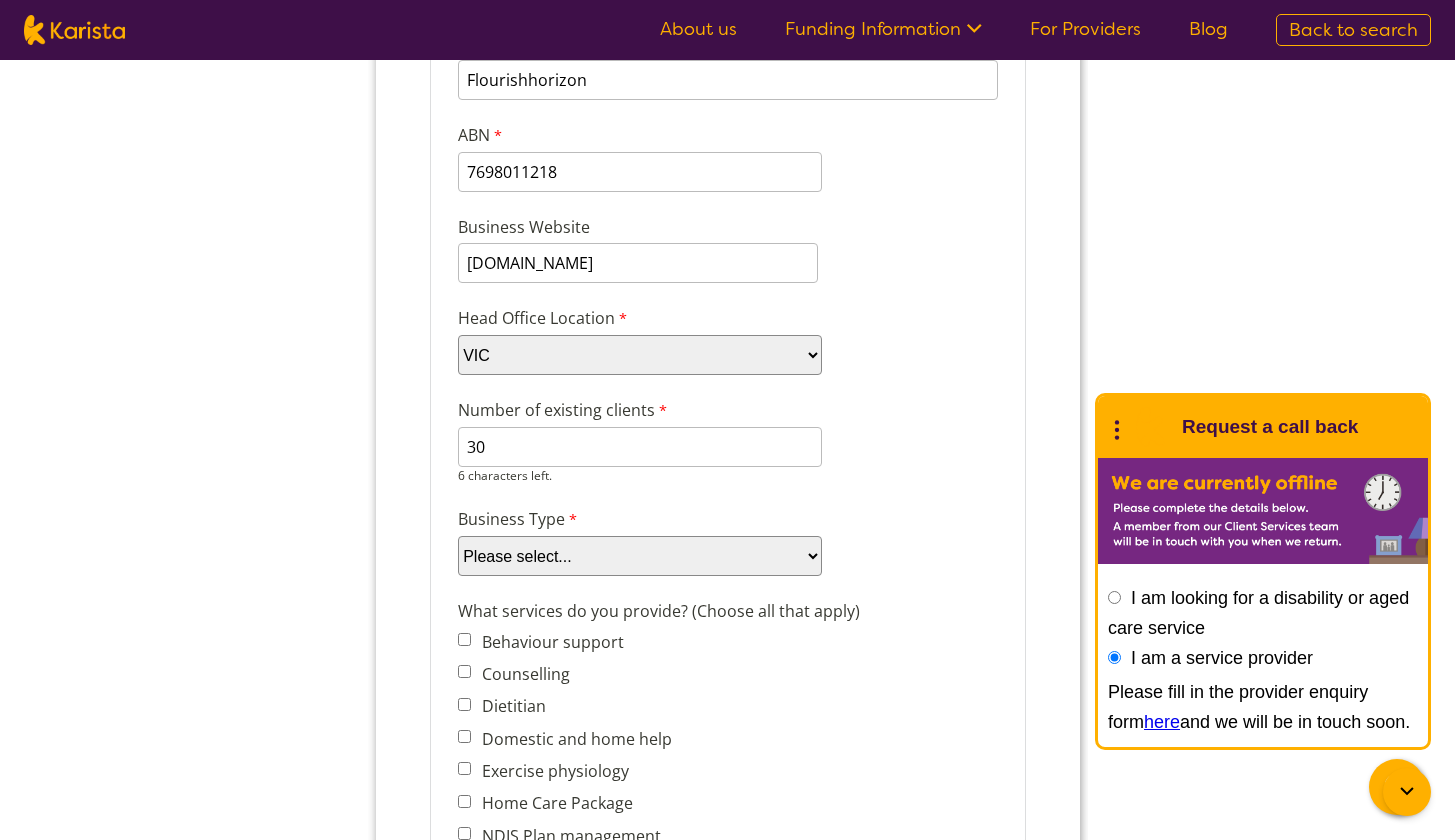 click on "Enquire now If you would like to be listed on the Karista platform, fill in our
provider enquiry form and we'll be in touch to discuss your options
and our prices." at bounding box center (728, 1454) 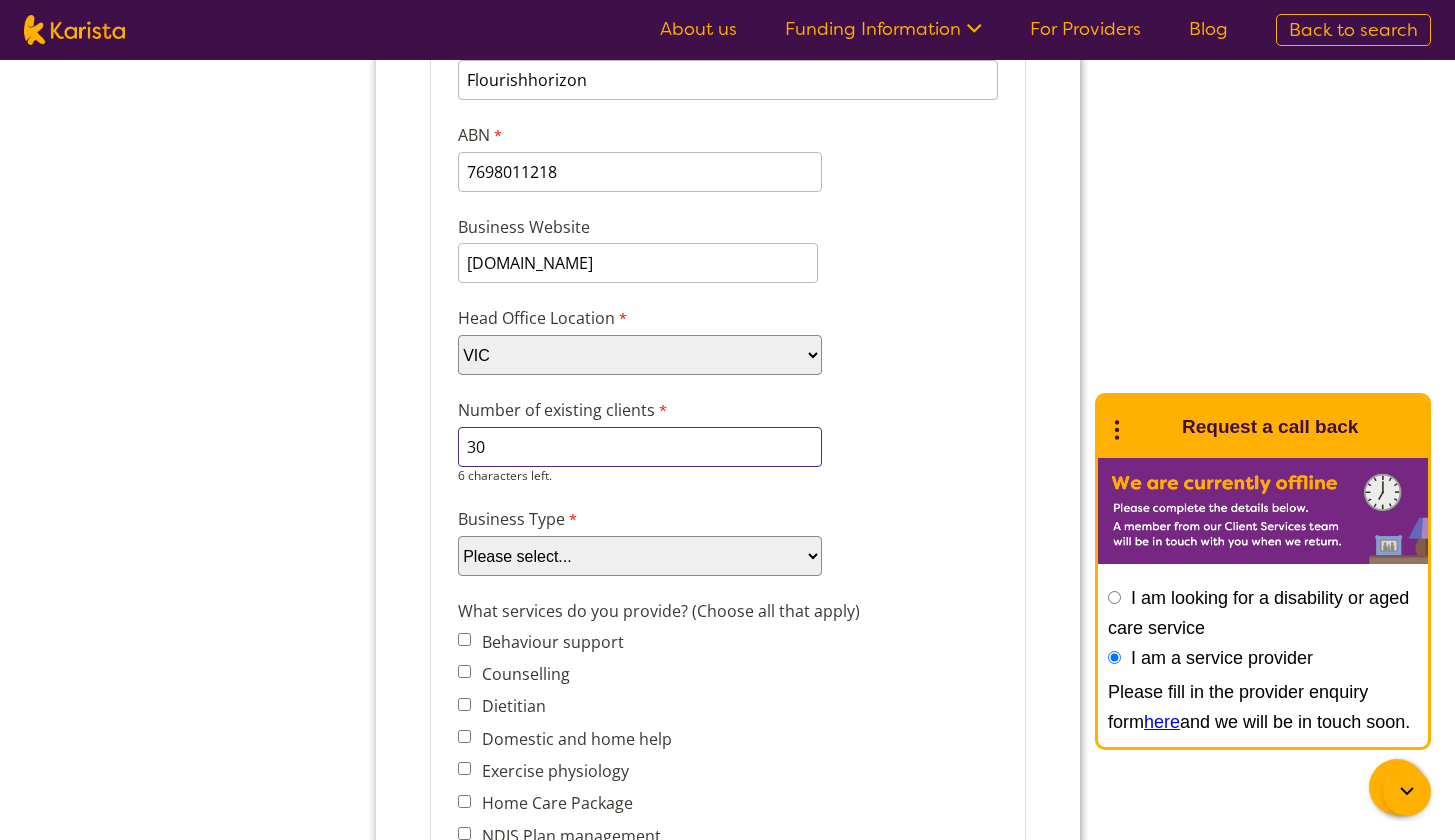drag, startPoint x: 519, startPoint y: 455, endPoint x: 435, endPoint y: 447, distance: 84.38009 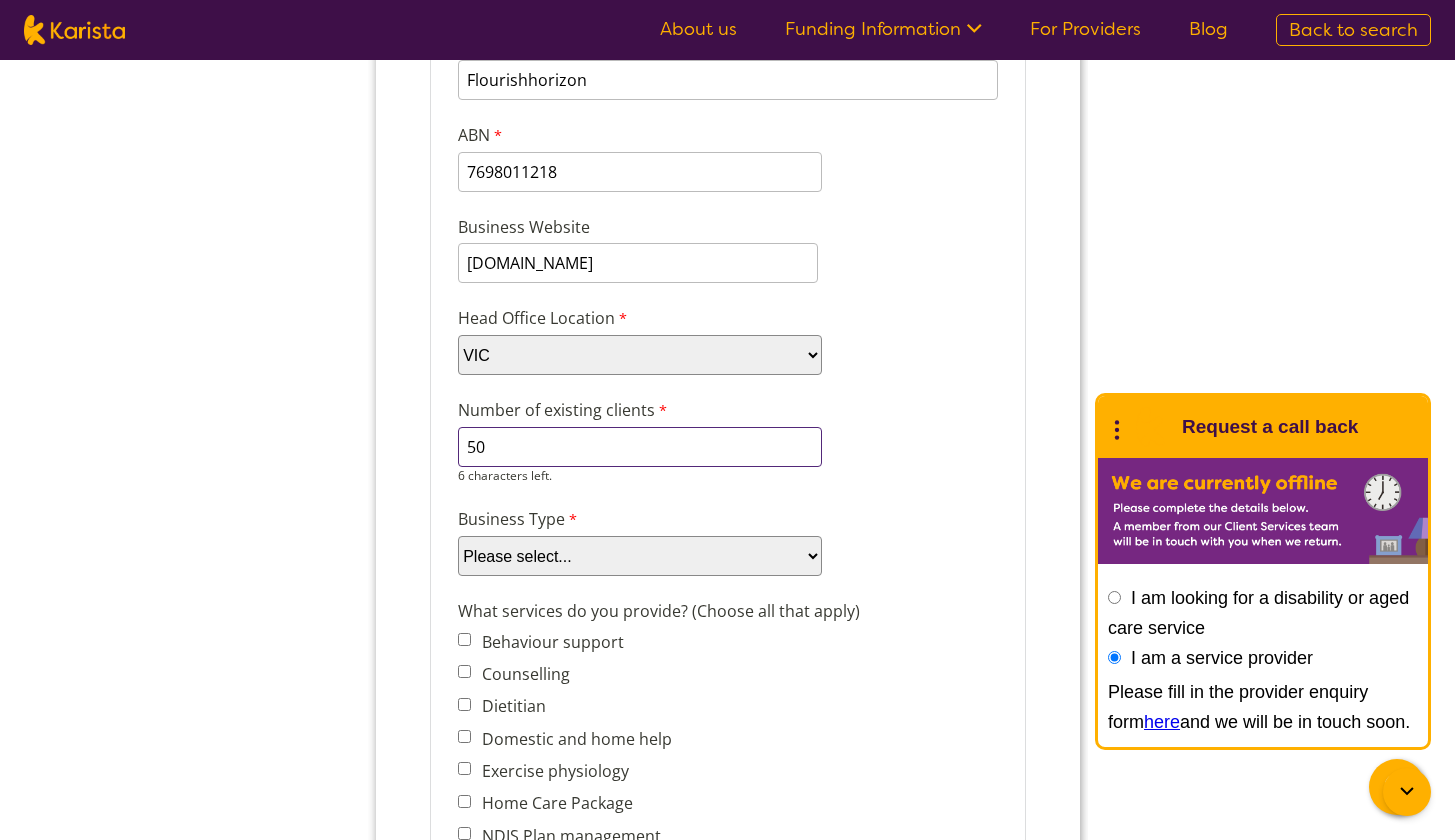 type on "50" 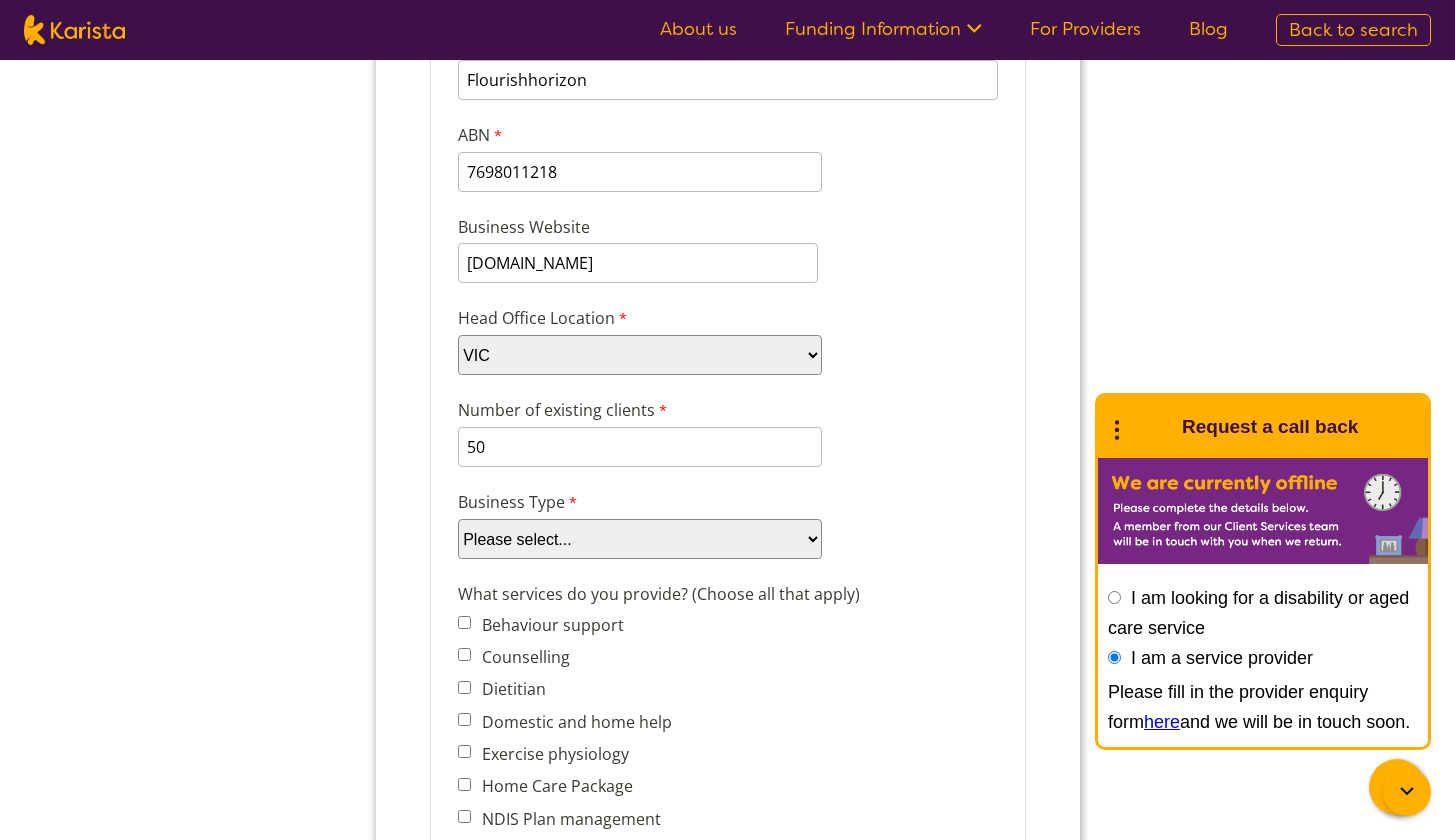 select on "tfa_88" 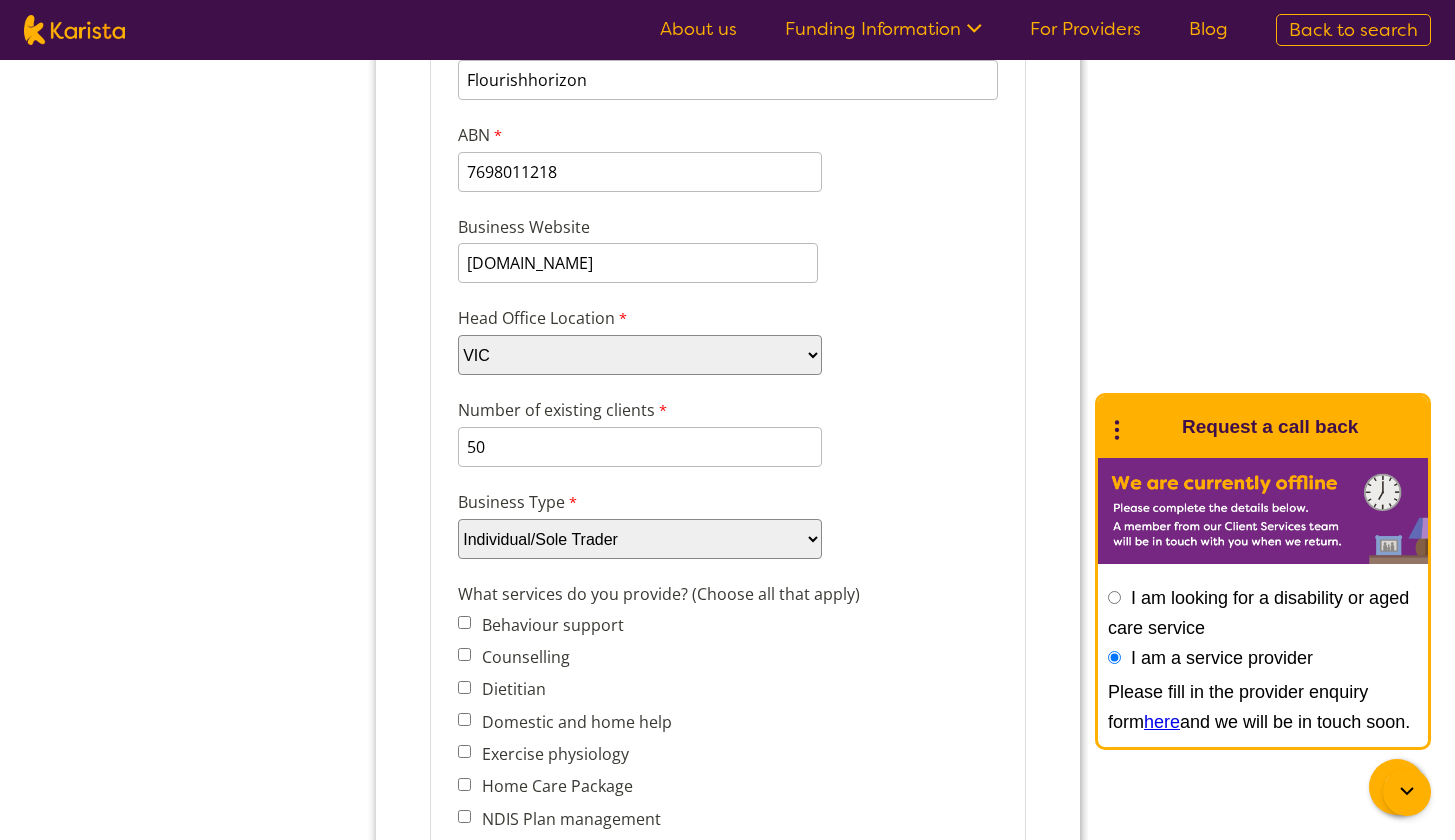drag, startPoint x: -20, startPoint y: 648, endPoint x: 298, endPoint y: 619, distance: 319.31958 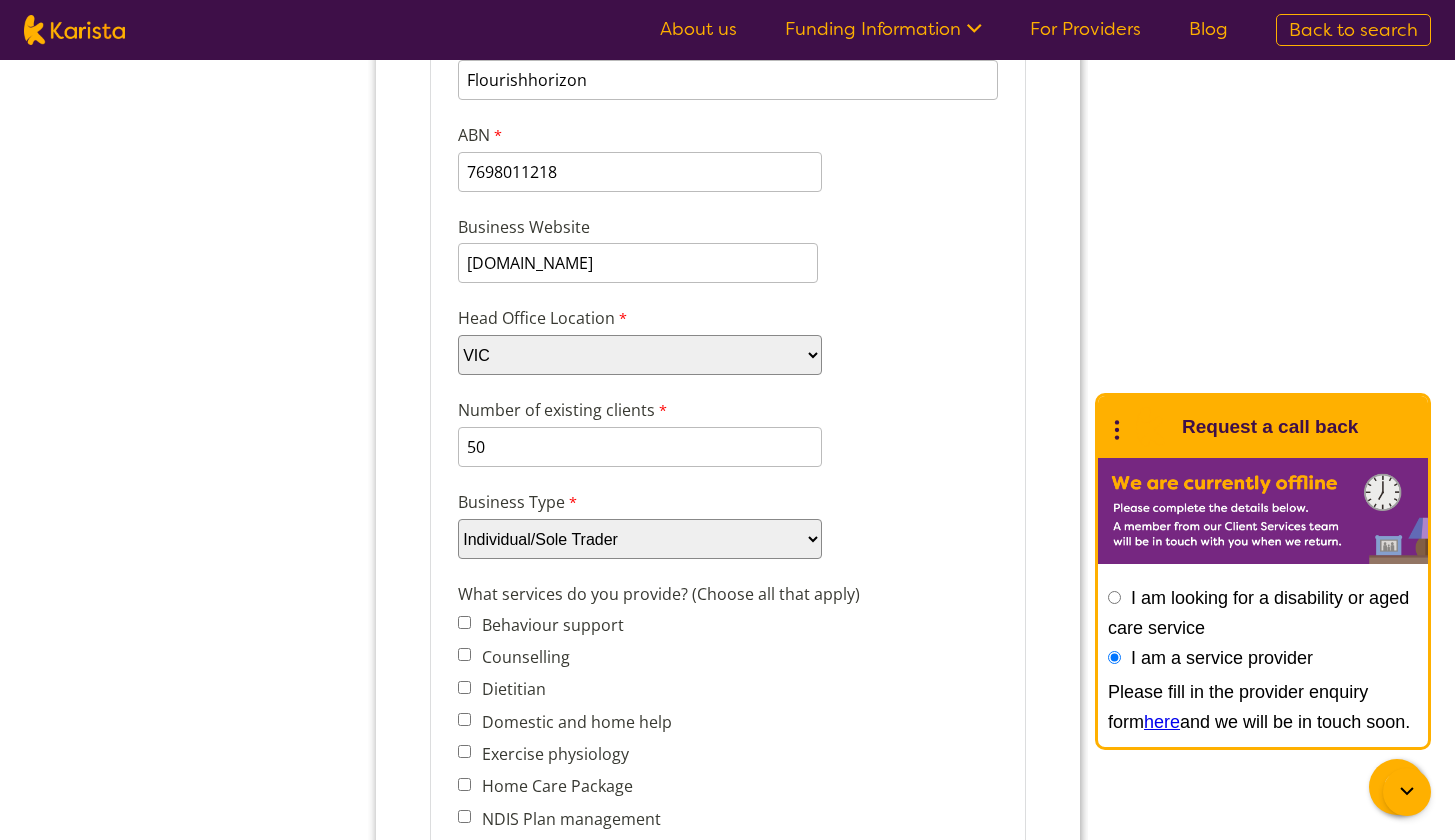 click on "Enquire now If you would like to be listed on the Karista platform, fill in our
provider enquiry form and we'll be in touch to discuss your options
and our prices." at bounding box center [727, 1470] 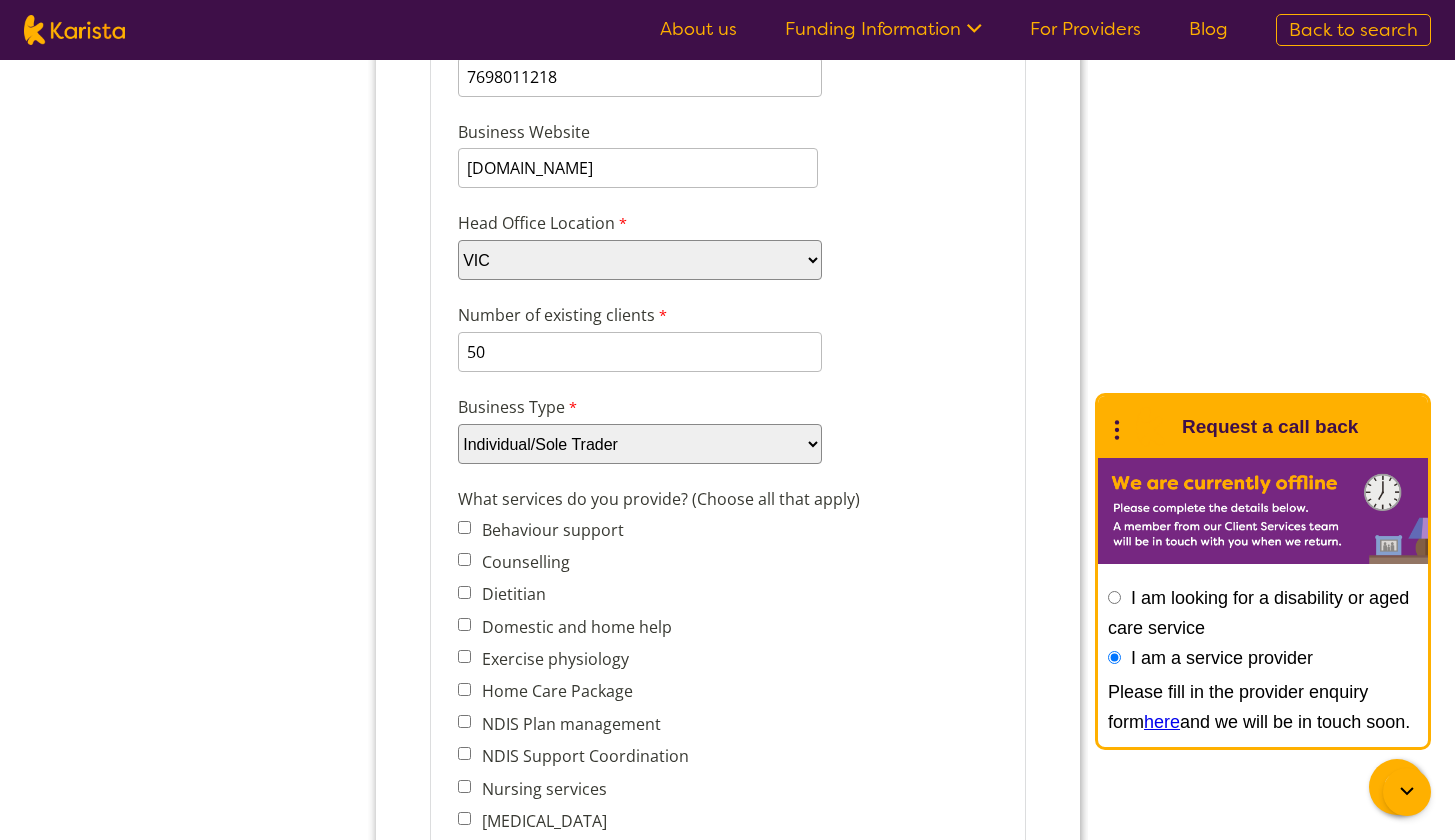 scroll, scrollTop: 512, scrollLeft: 0, axis: vertical 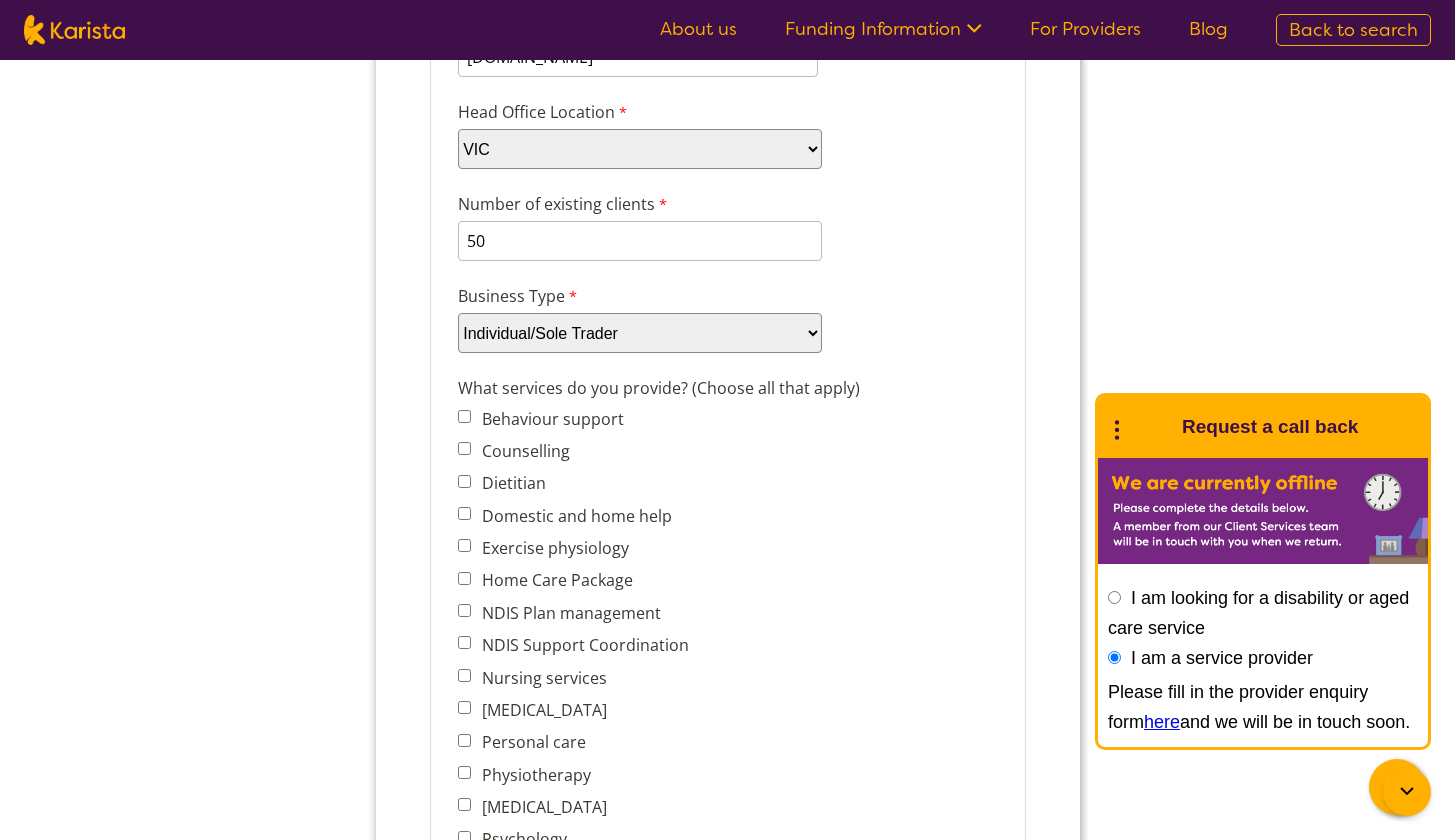 click on "Counselling" at bounding box center [463, 448] 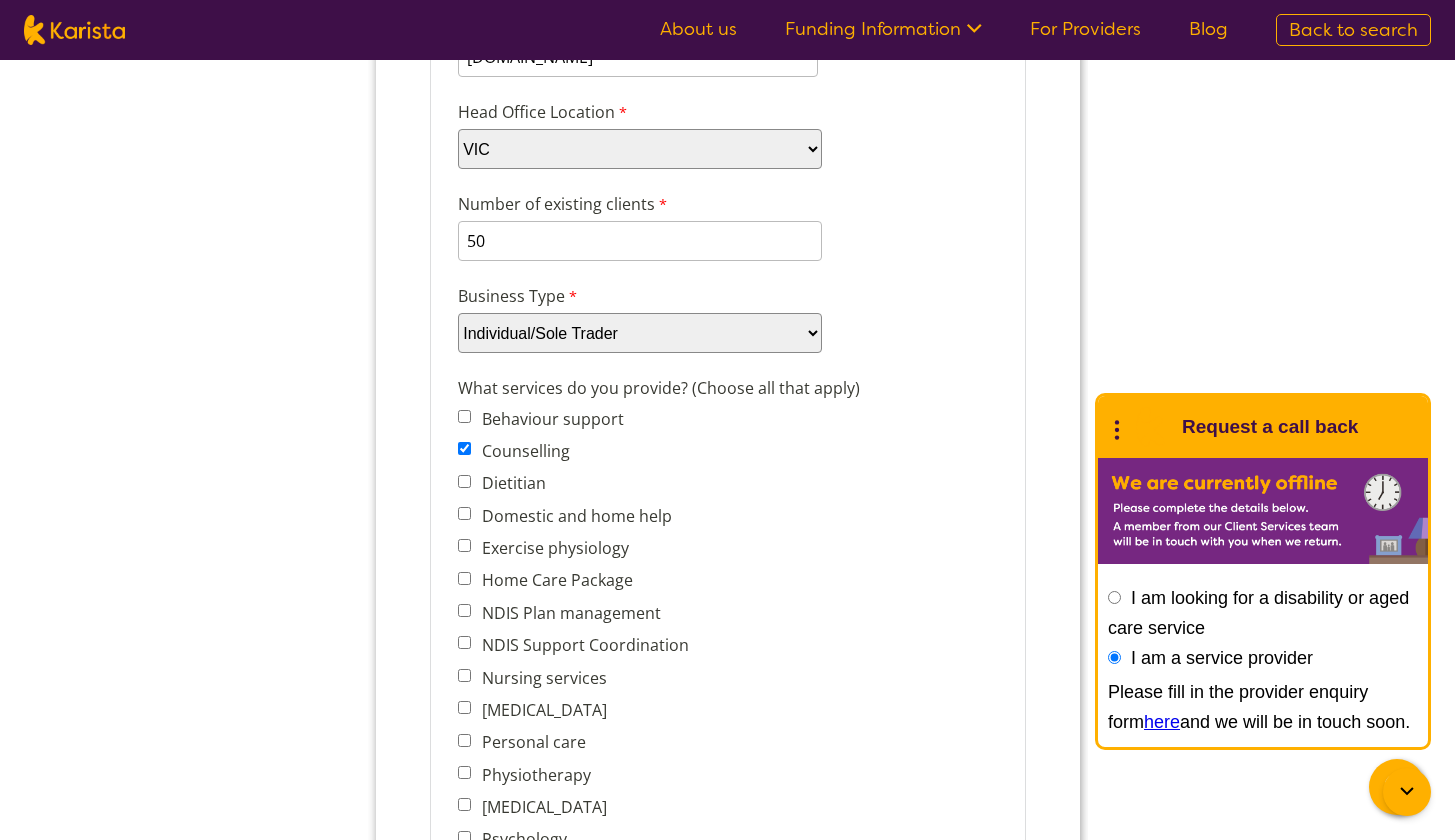 click on "Enquire now If you would like to be listed on the Karista platform, fill in our
provider enquiry form and we'll be in touch to discuss your options
and our prices." at bounding box center (727, 1264) 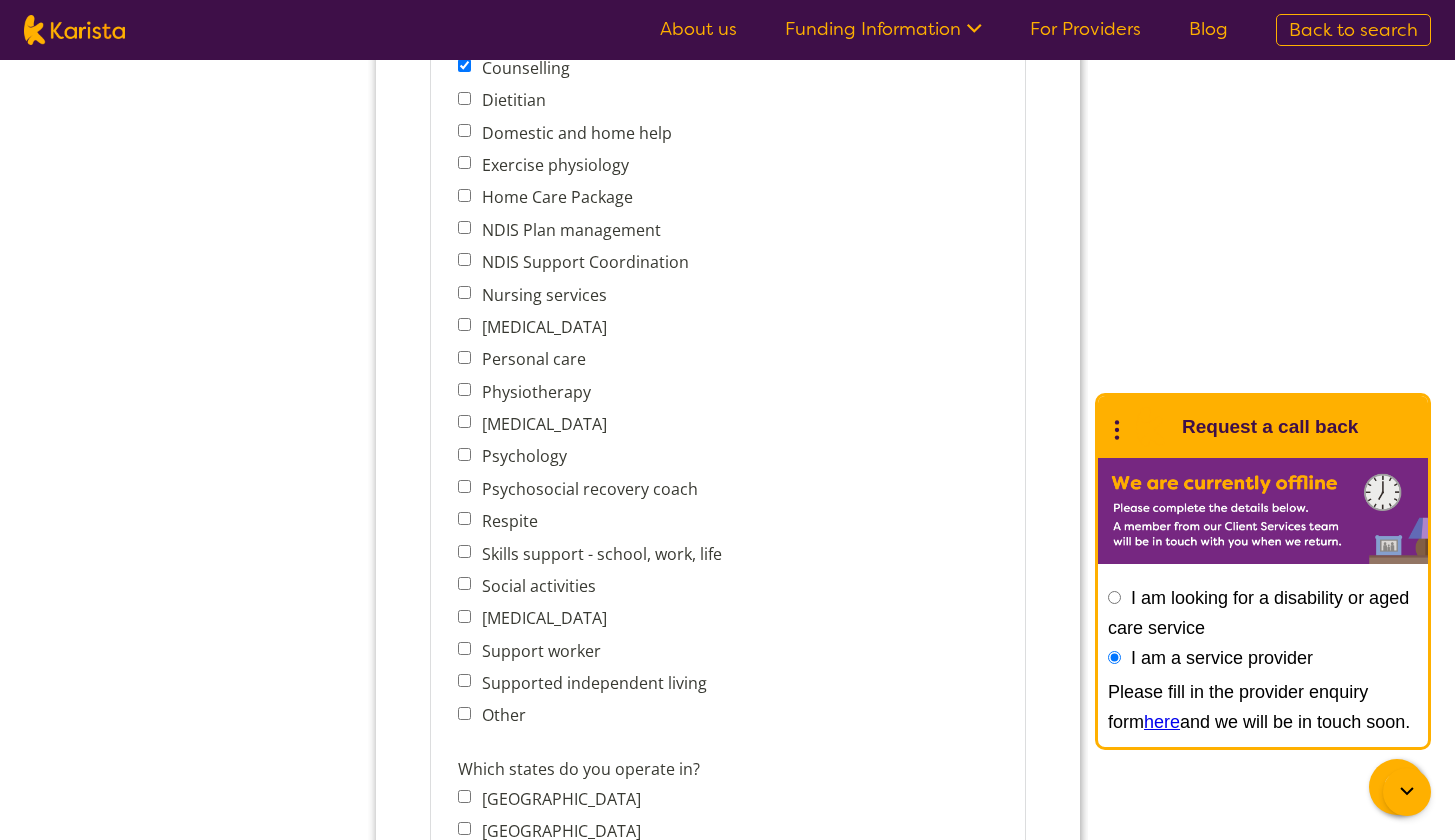 scroll, scrollTop: 897, scrollLeft: 0, axis: vertical 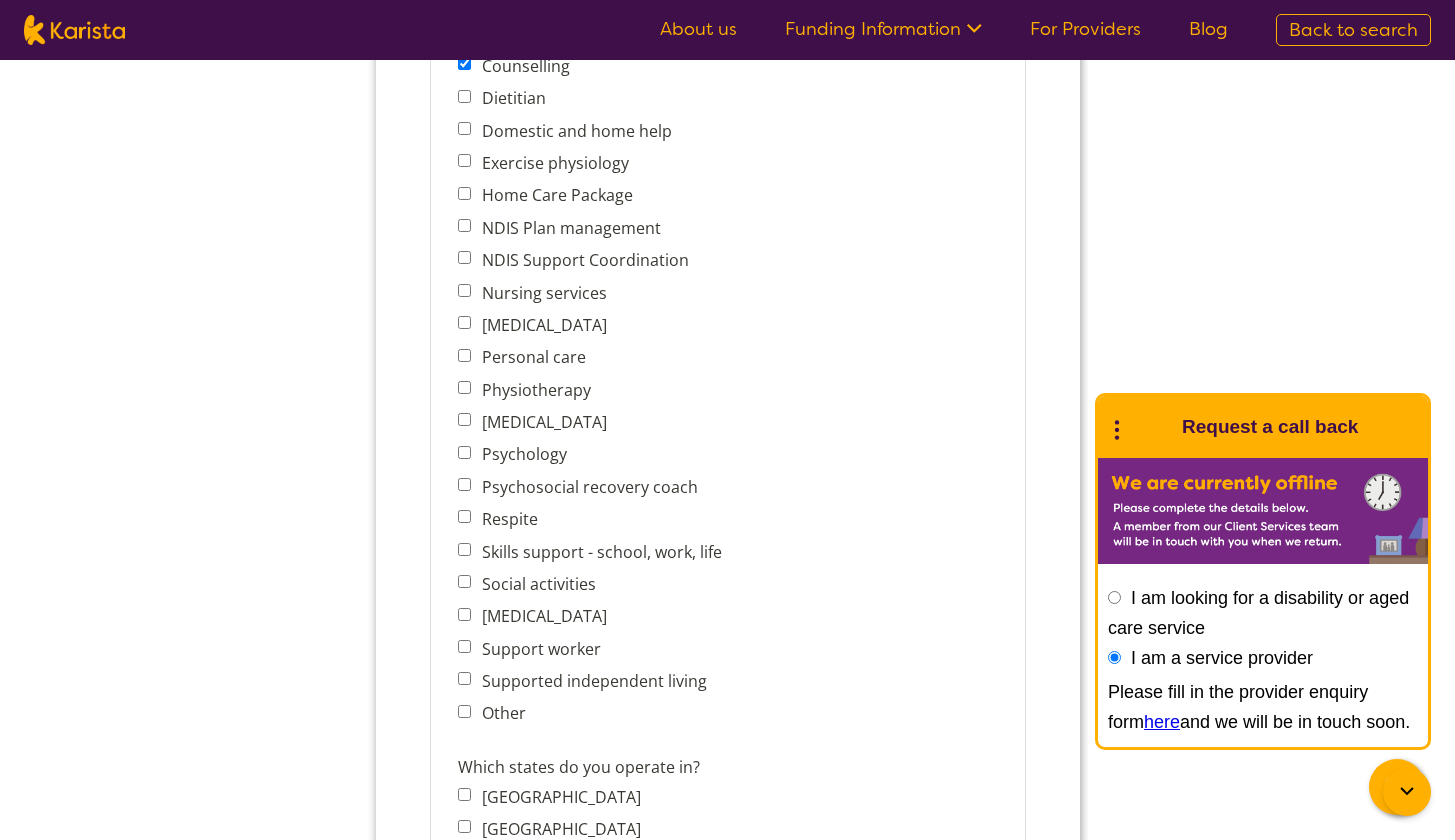 click on "Psychology" at bounding box center [463, 452] 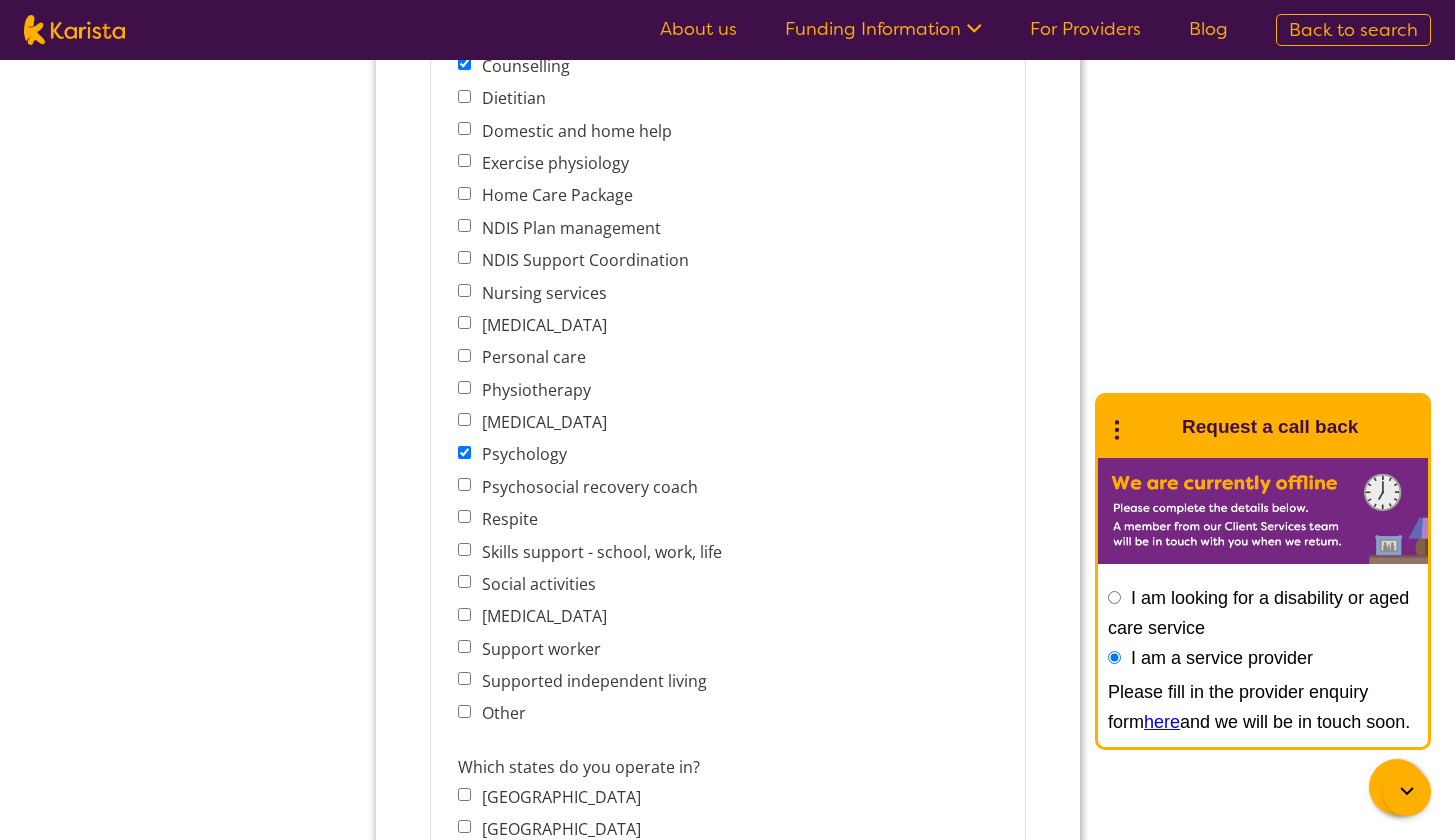 click on "Enquire now If you would like to be listed on the Karista platform, fill in our
provider enquiry form and we'll be in touch to discuss your options
and our prices." at bounding box center (727, 879) 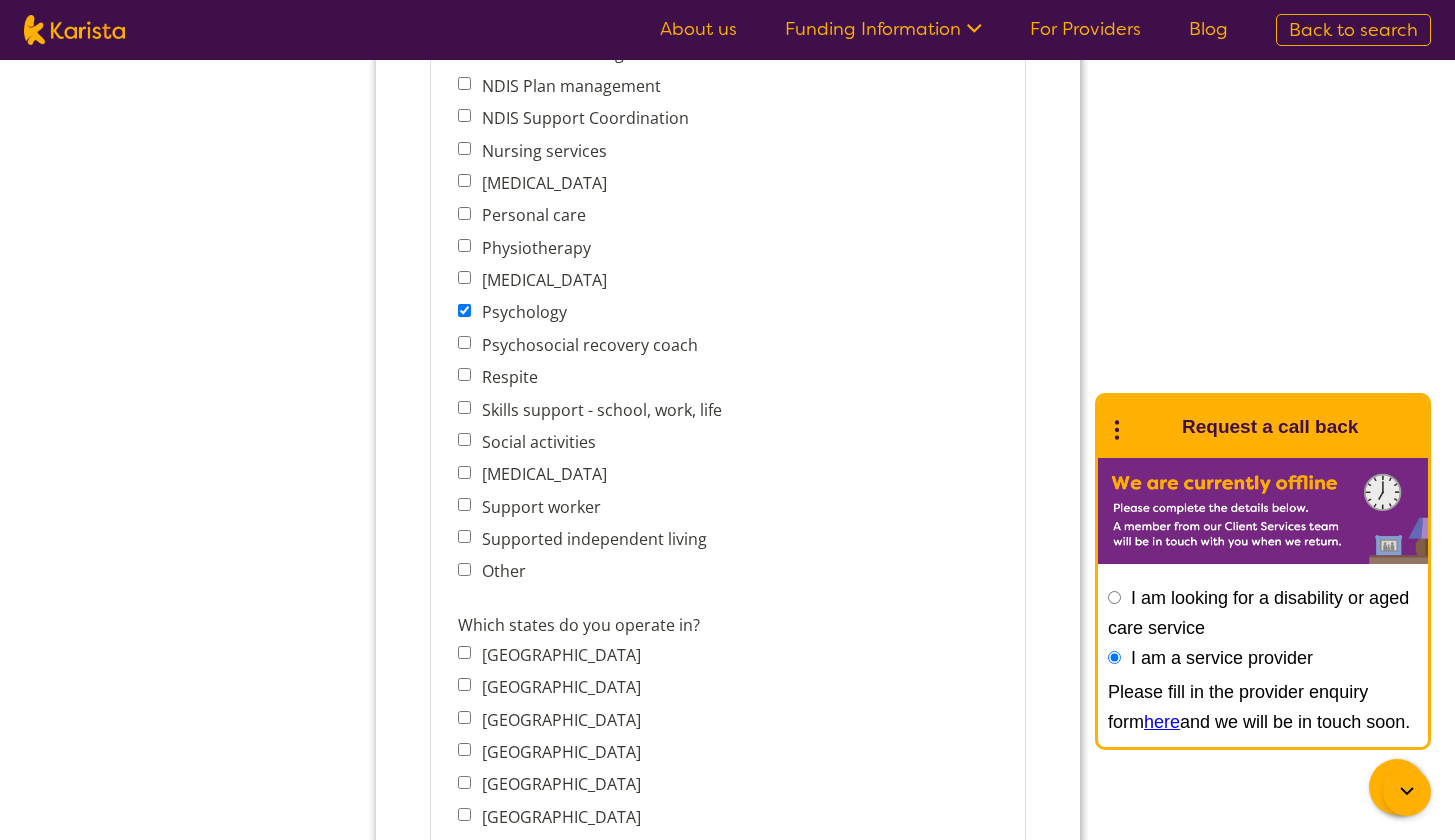 scroll, scrollTop: 1105, scrollLeft: 0, axis: vertical 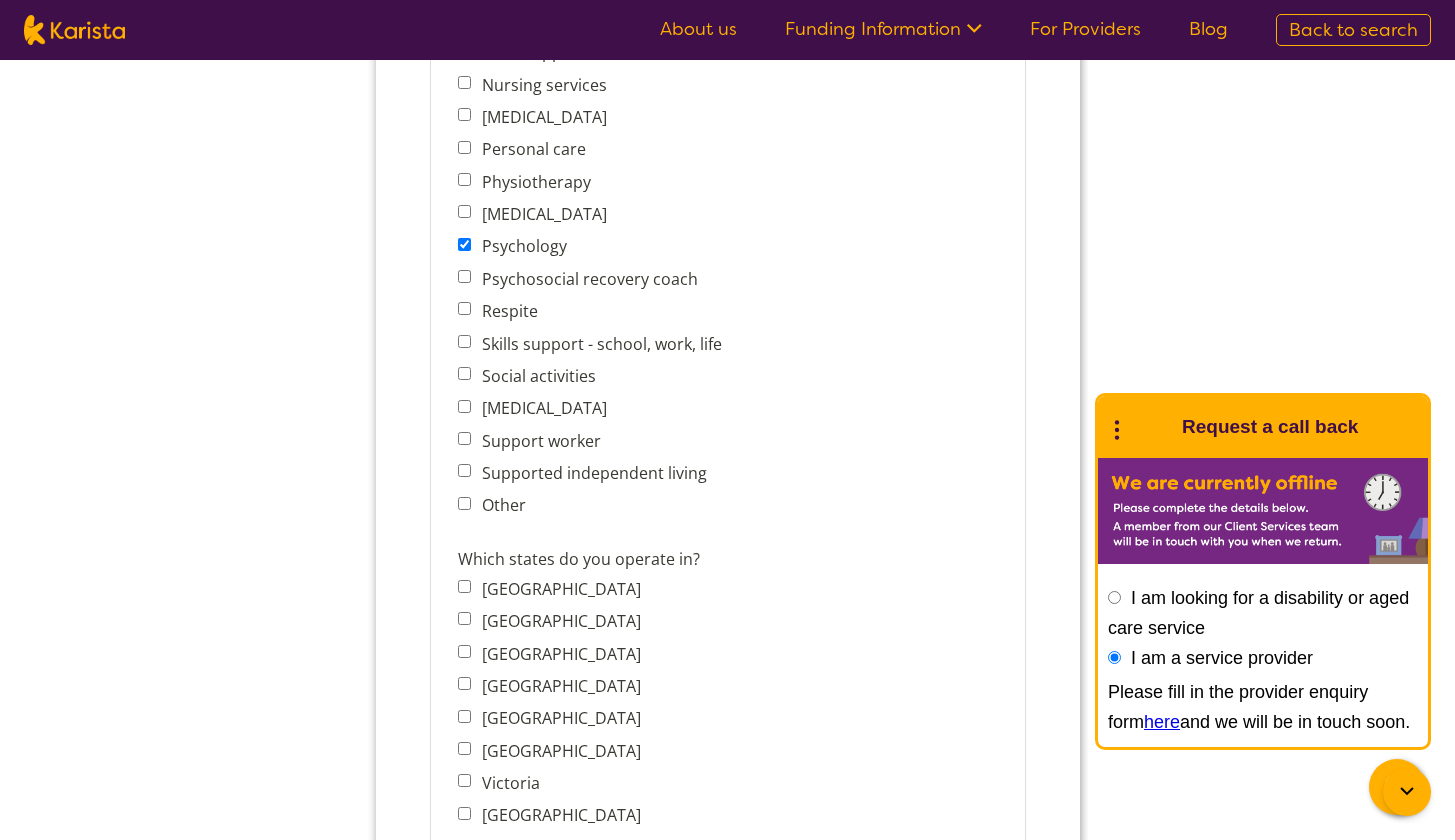 click on "Enquire now If you would like to be listed on the Karista platform, fill in our
provider enquiry form and we'll be in touch to discuss your options
and our prices." at bounding box center (727, 671) 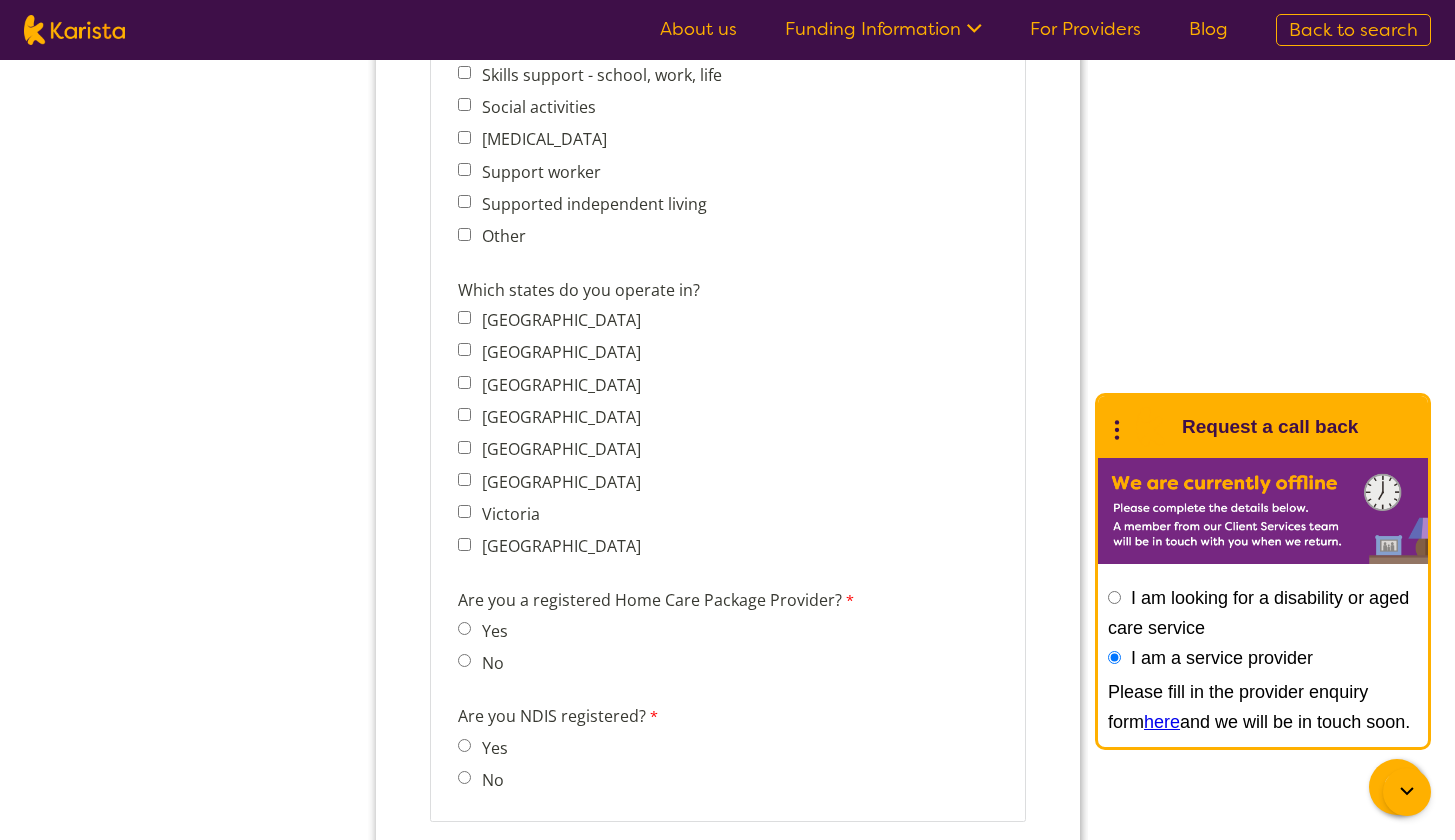 scroll, scrollTop: 1382, scrollLeft: 0, axis: vertical 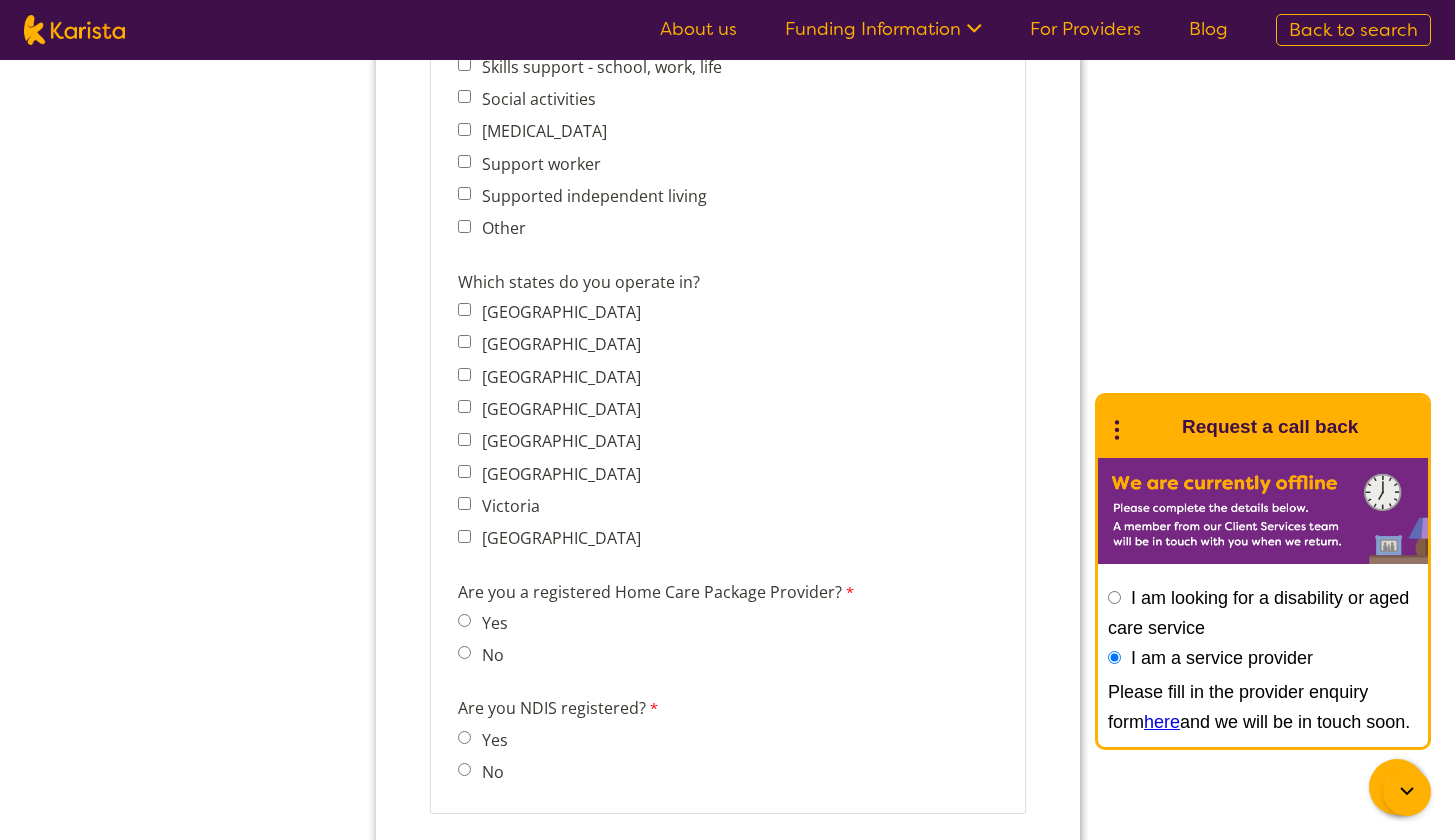 click on "Victoria" at bounding box center [463, 503] 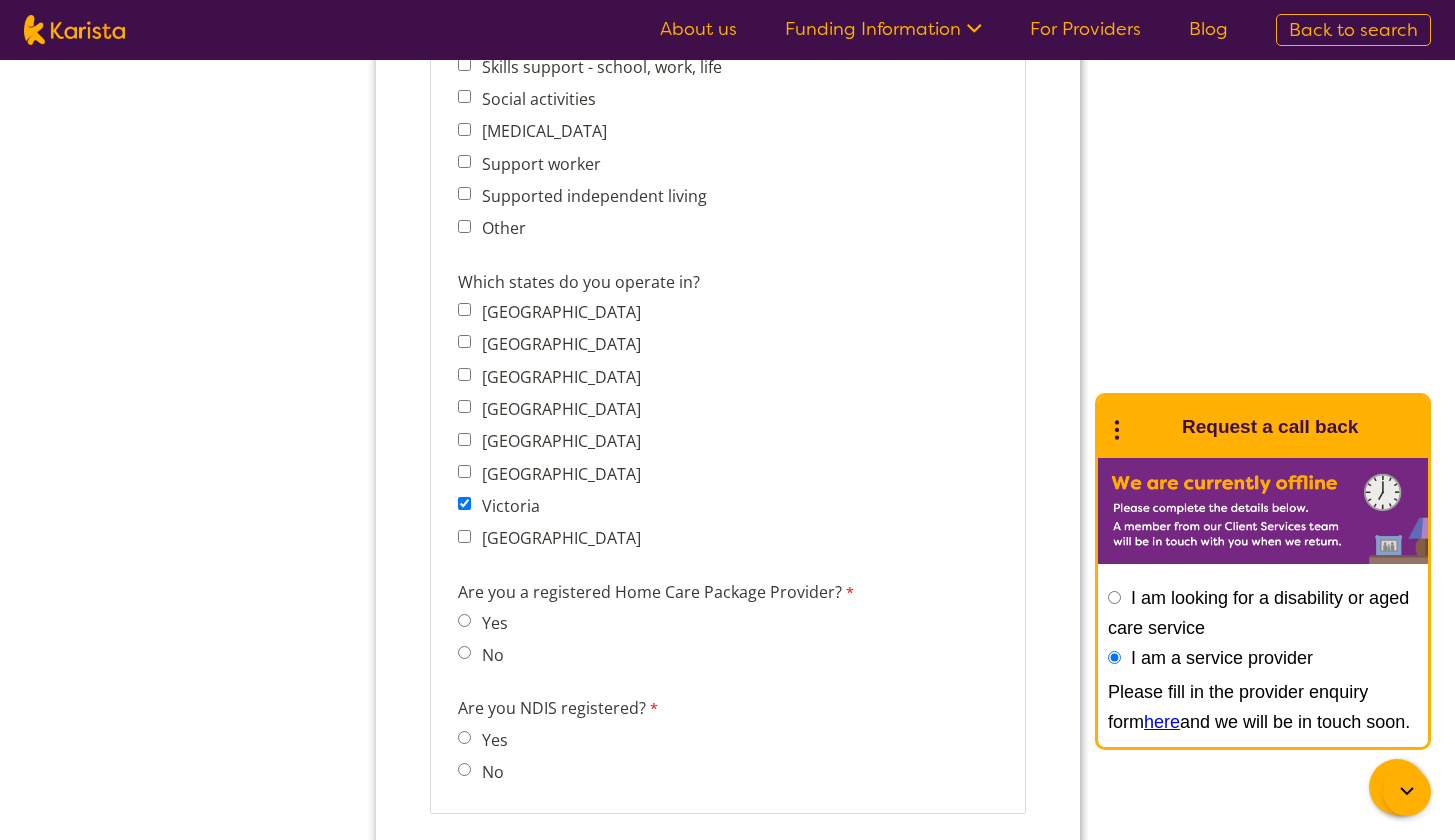 click on "Enquire now If you would like to be listed on the Karista platform, fill in our
provider enquiry form and we'll be in touch to discuss your options
and our prices." at bounding box center [727, 394] 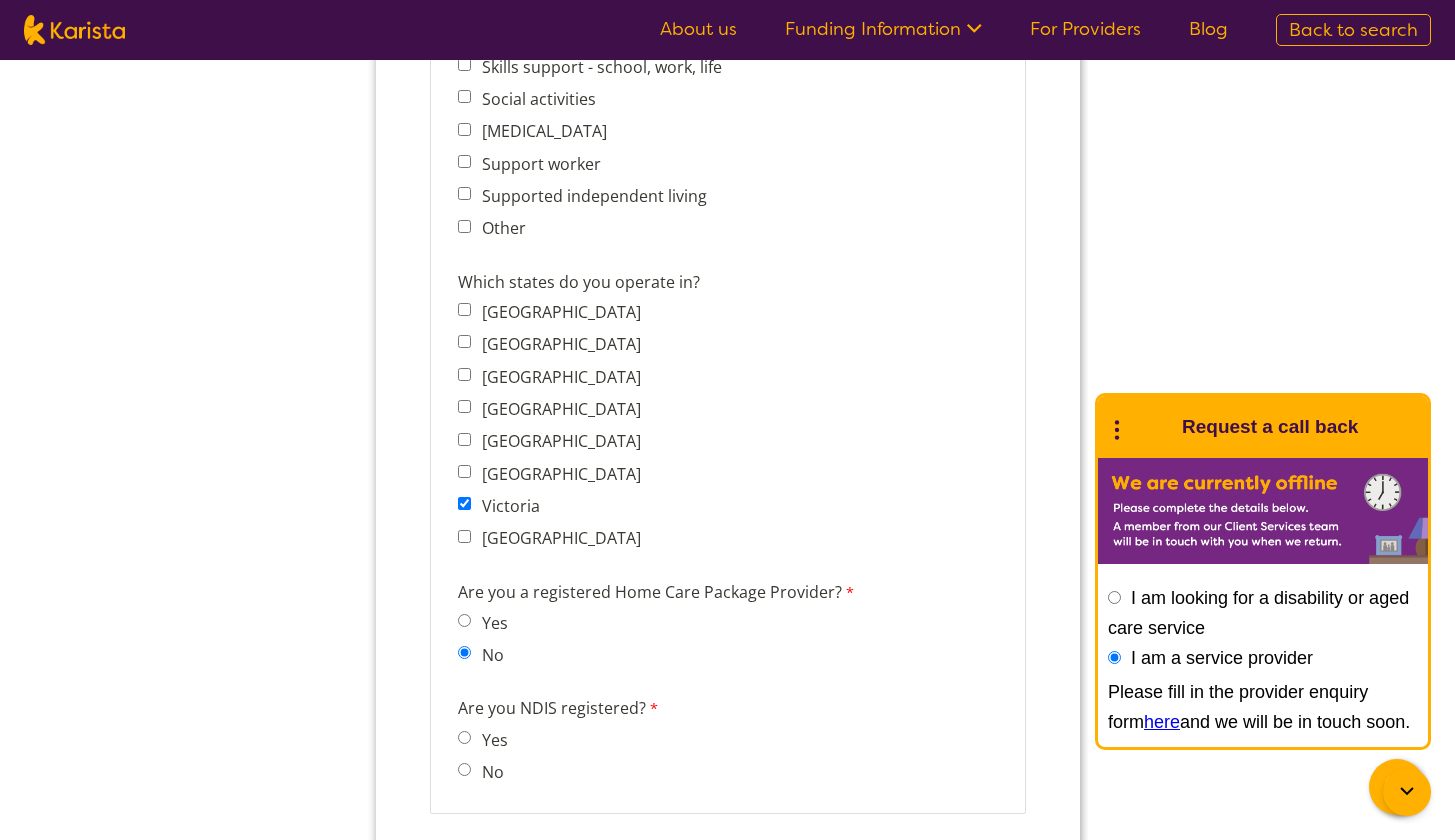 click on "No" at bounding box center [463, 769] 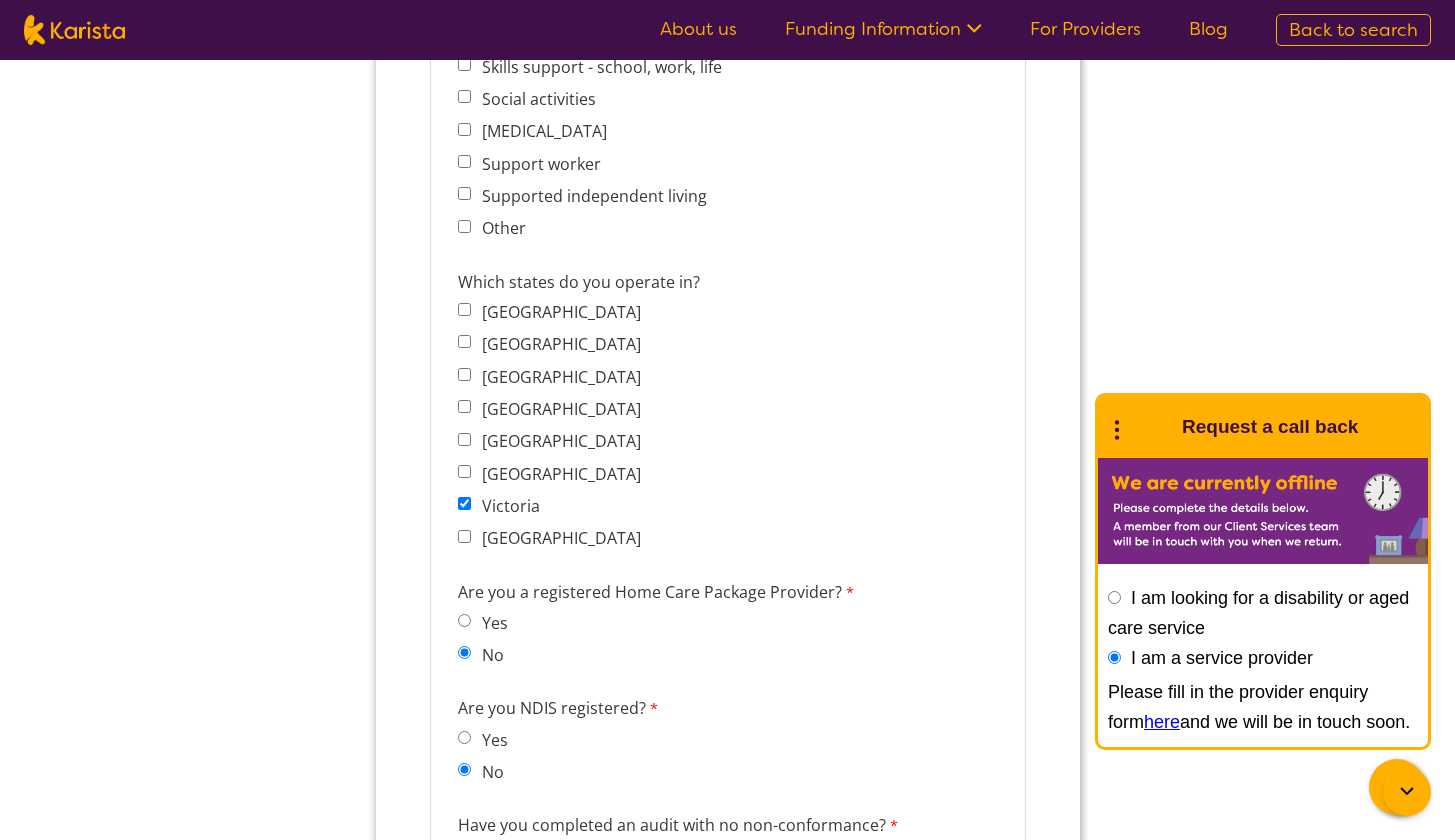 click on "Enquire now If you would like to be listed on the Karista platform, fill in our
provider enquiry form and we'll be in touch to discuss your options
and our prices." at bounding box center [727, 452] 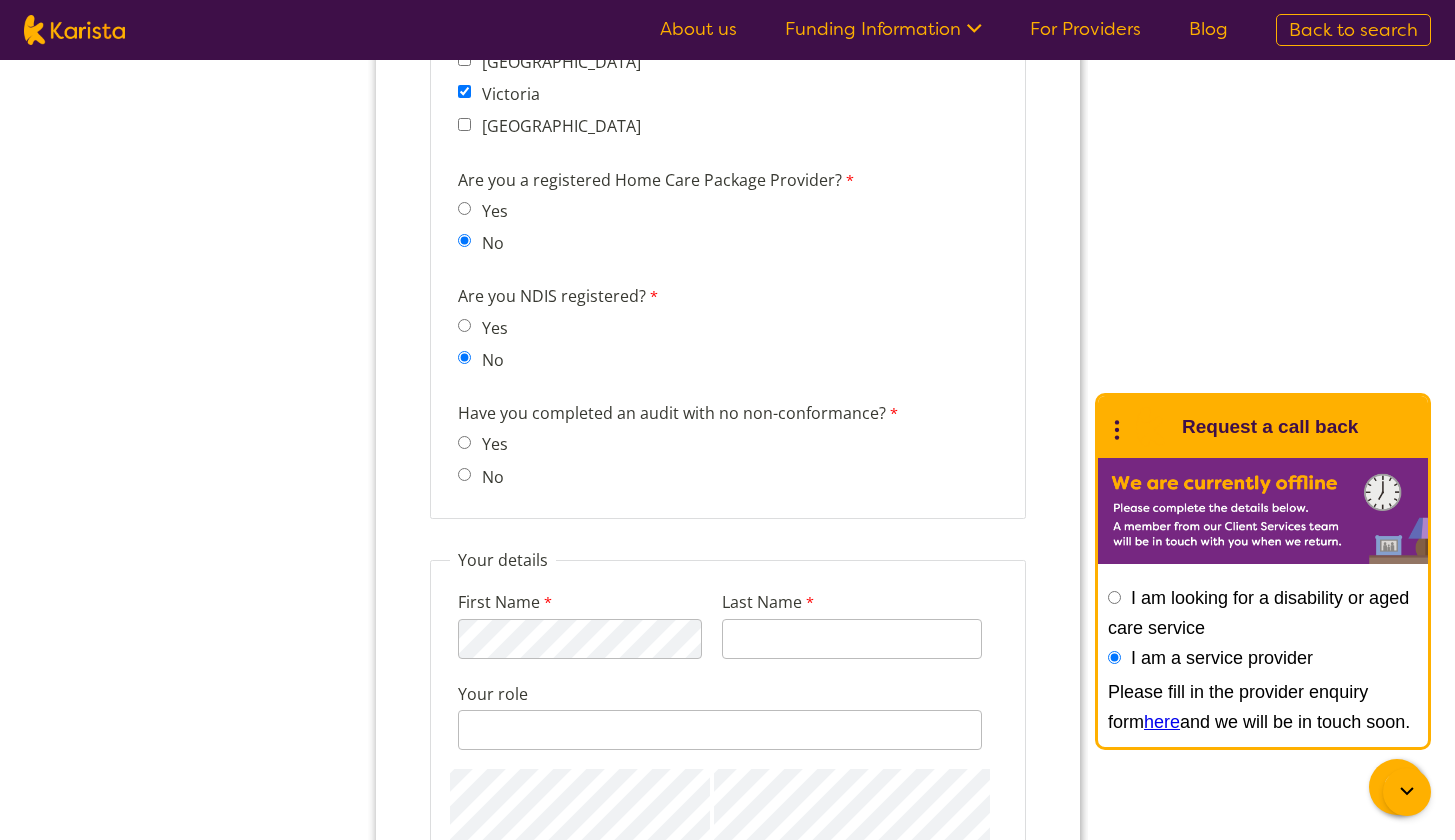 scroll, scrollTop: 1805, scrollLeft: 0, axis: vertical 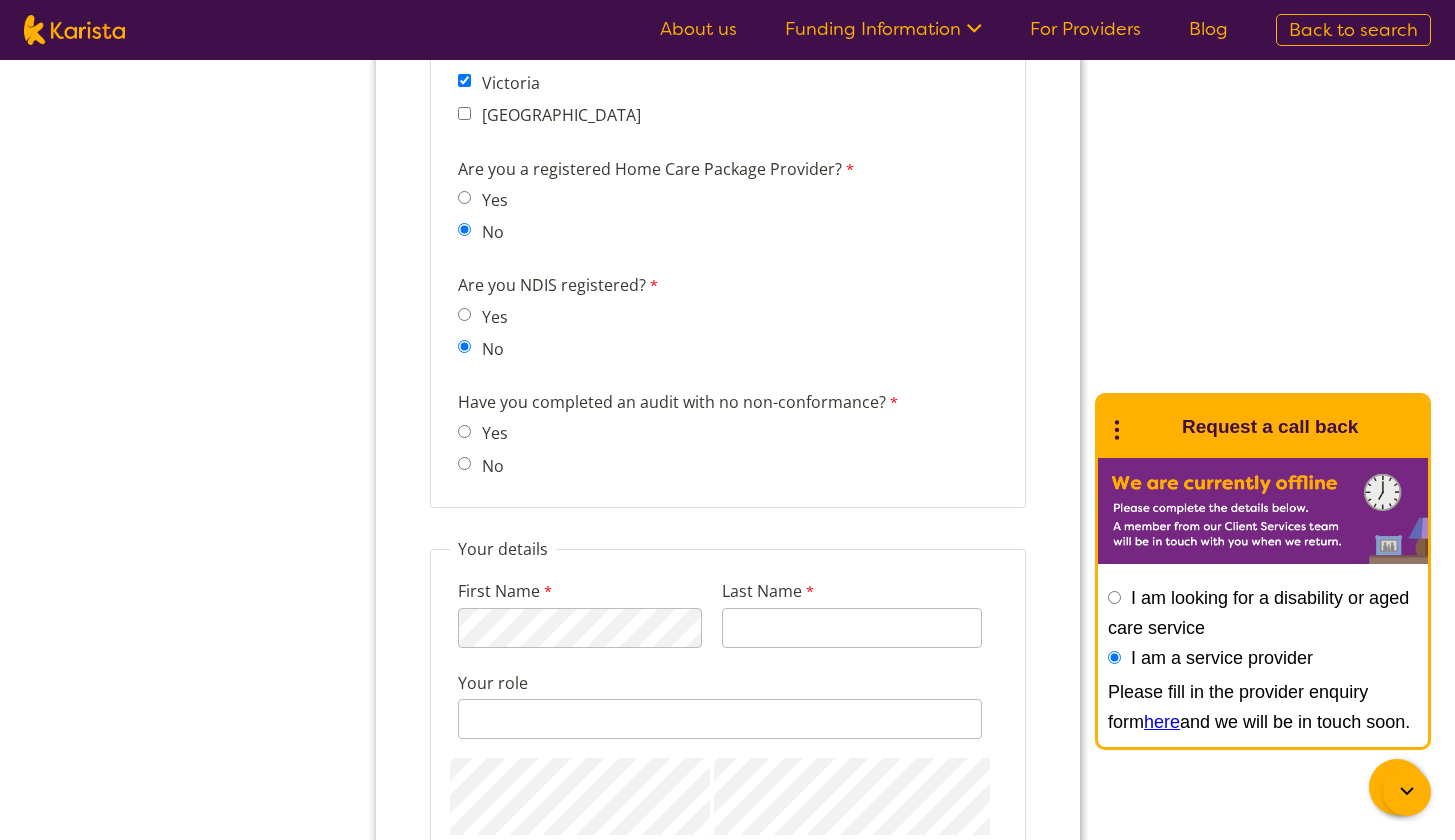 click on "No" at bounding box center [463, 463] 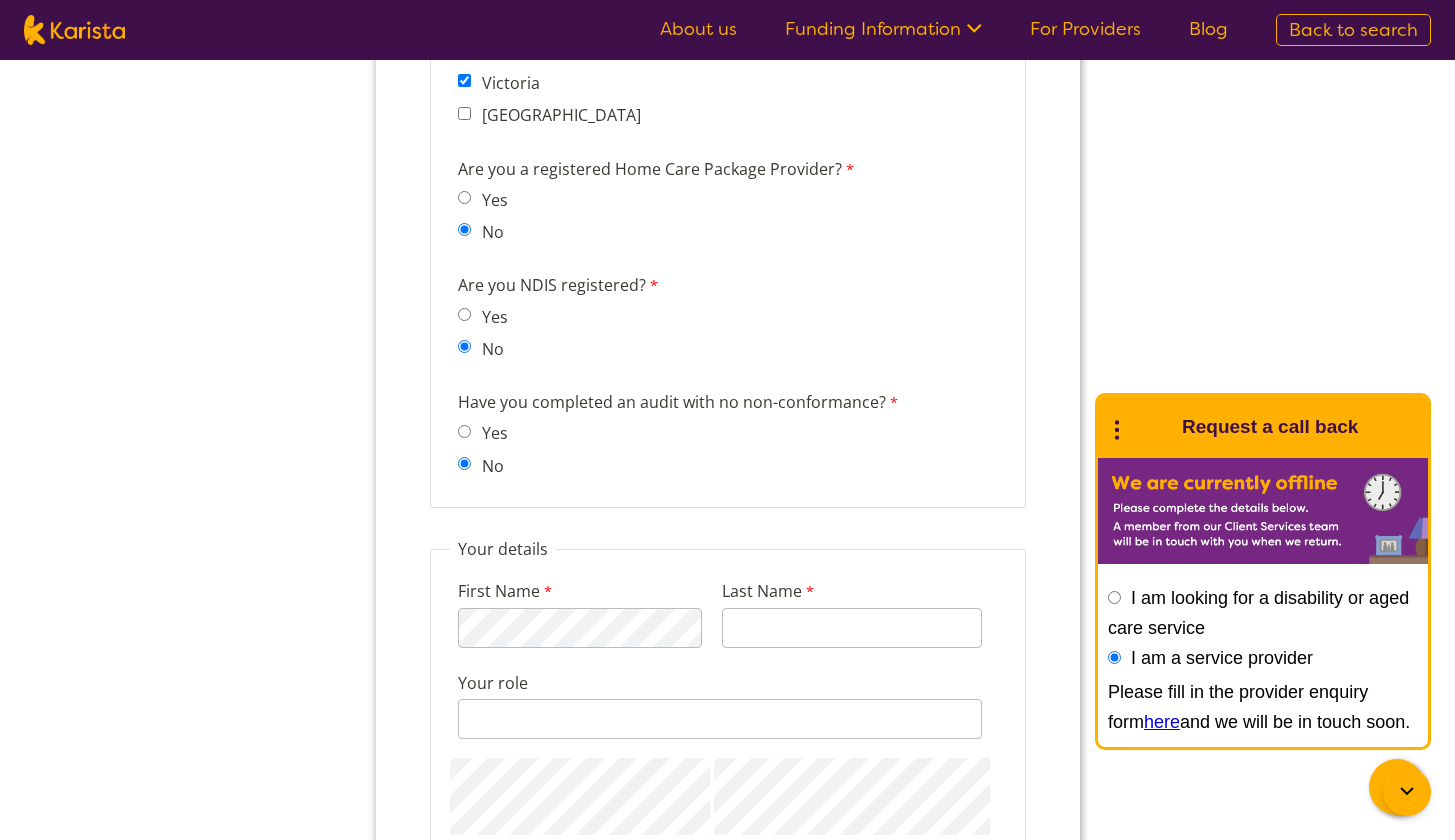 click on "Enquire now If you would like to be listed on the Karista platform, fill in our
provider enquiry form and we'll be in touch to discuss your options
and our prices." at bounding box center (727, 29) 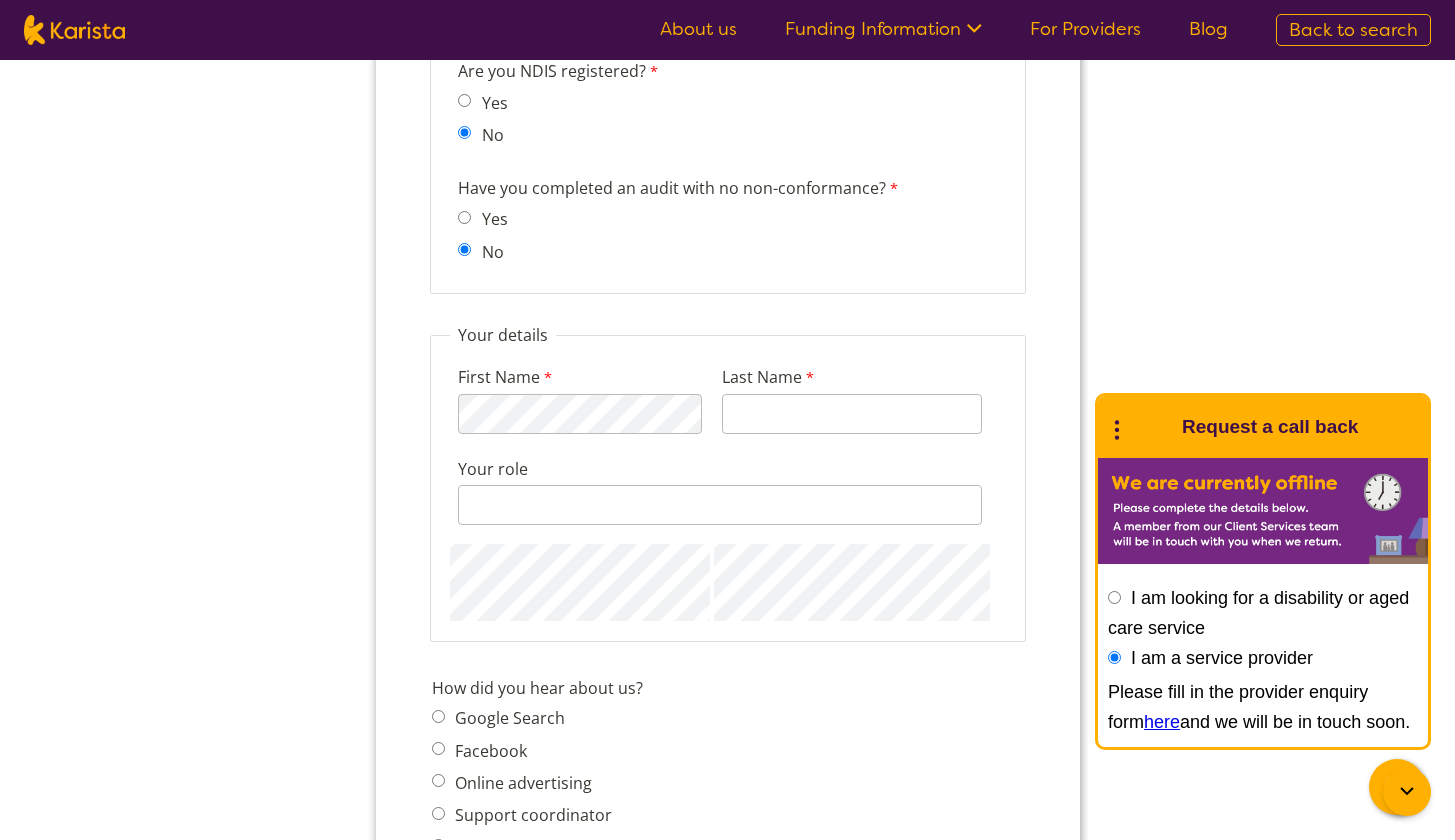 scroll, scrollTop: 2031, scrollLeft: 0, axis: vertical 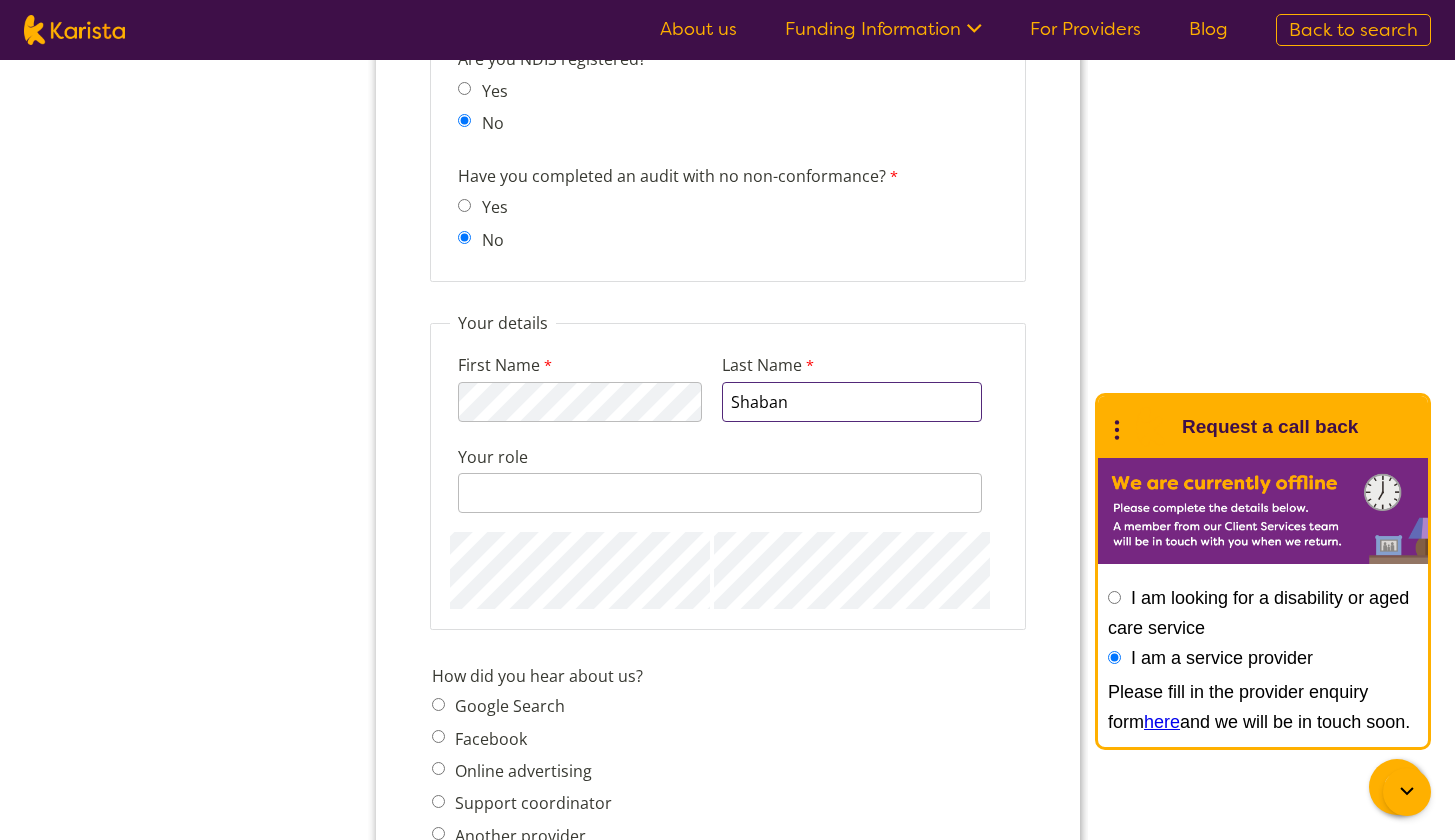 type on "Shaban" 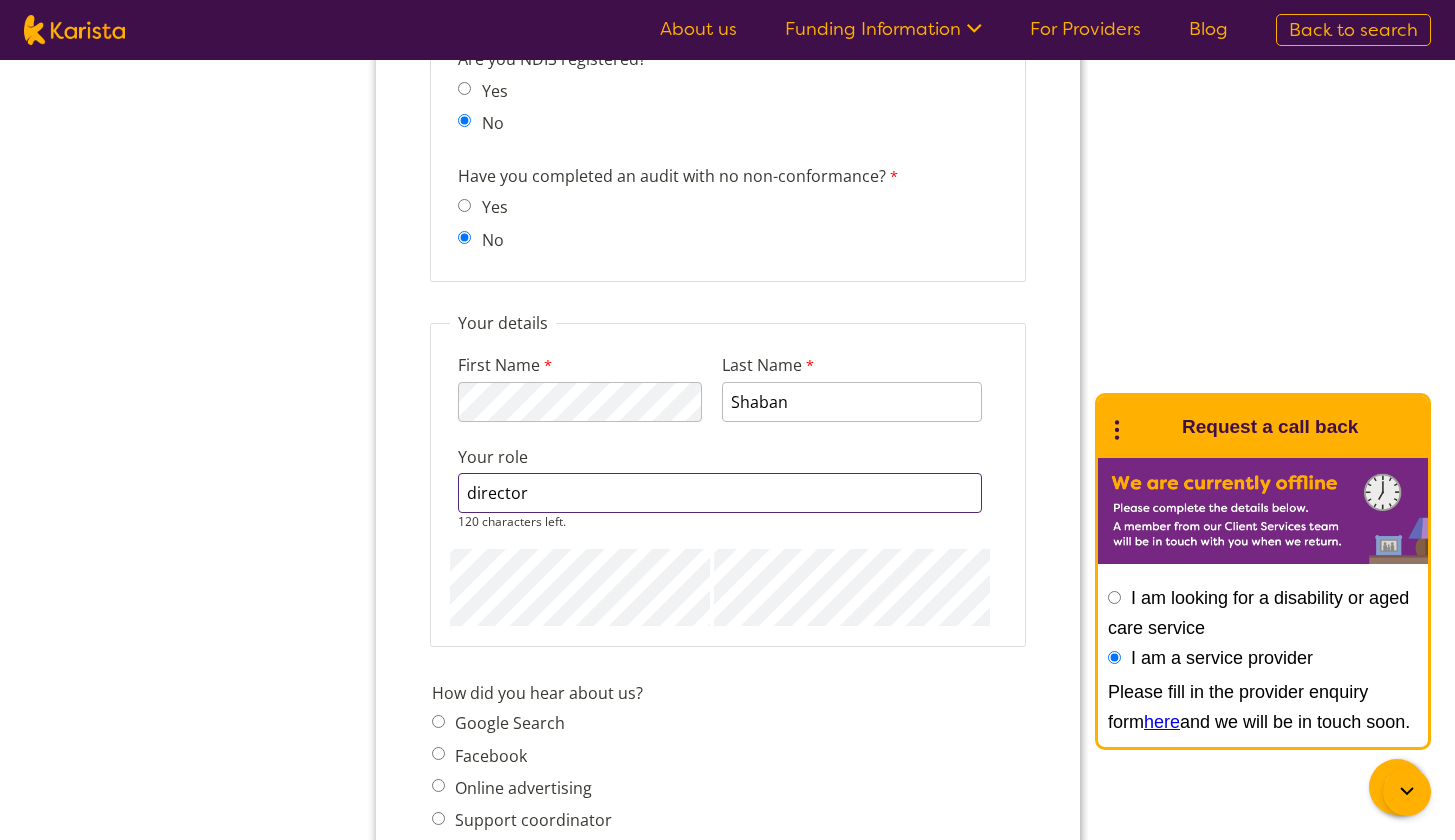 type on "director" 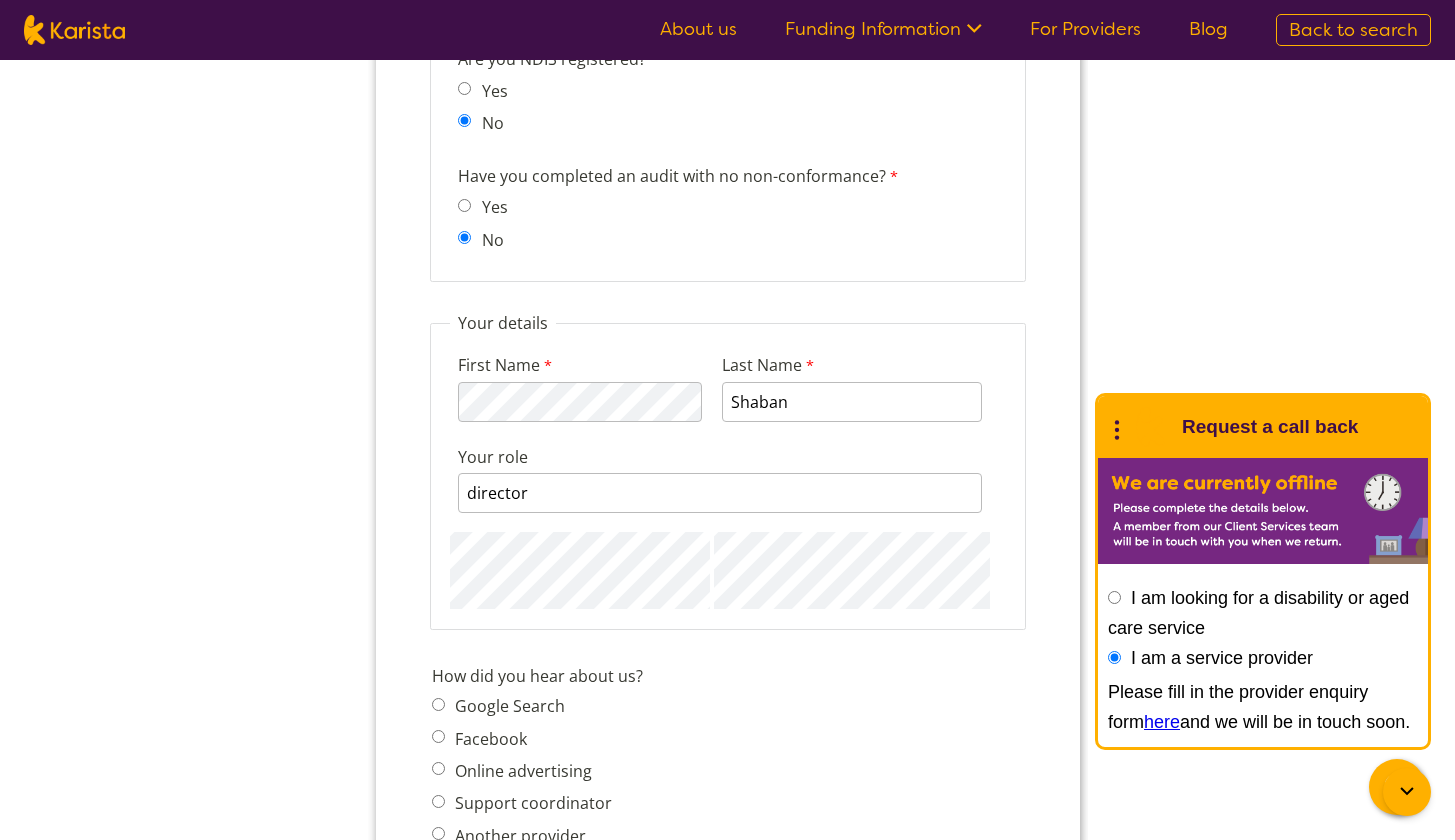 click on "Enquire now If you would like to be listed on the Karista platform, fill in our
provider enquiry form and we'll be in touch to discuss your options
and our prices." at bounding box center [727, -197] 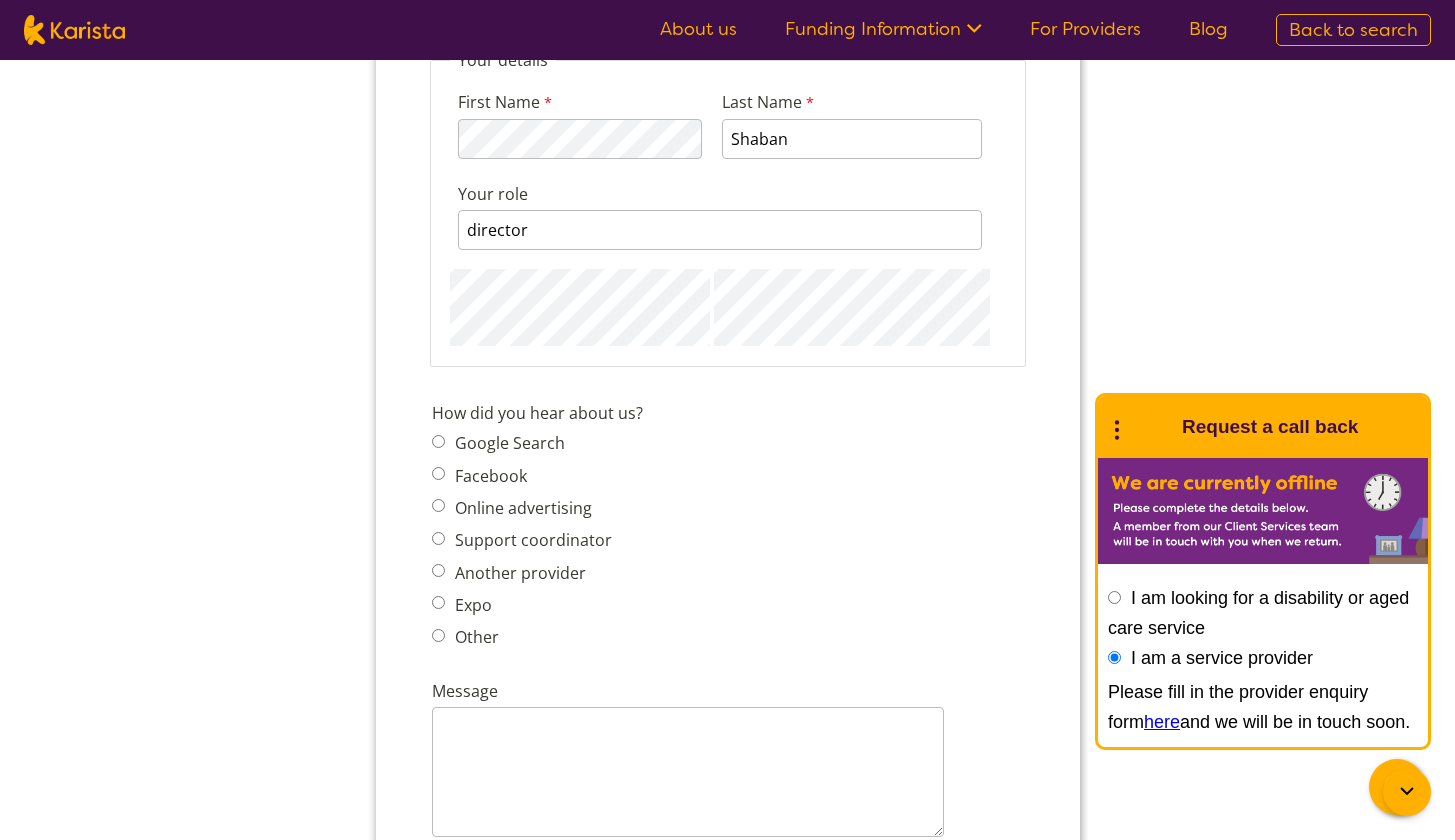 scroll, scrollTop: 2297, scrollLeft: 0, axis: vertical 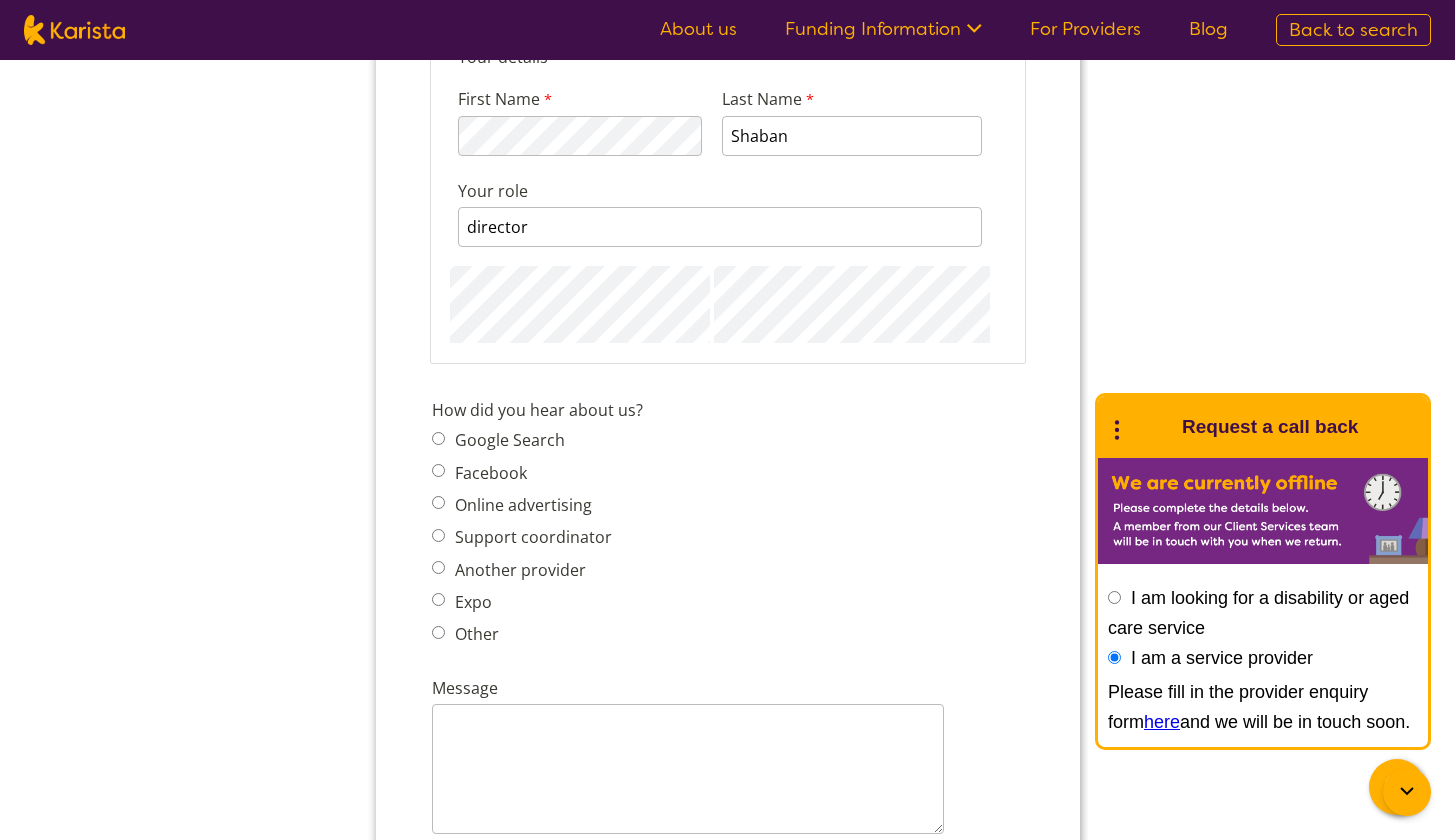 click on "Google Search" at bounding box center [506, 440] 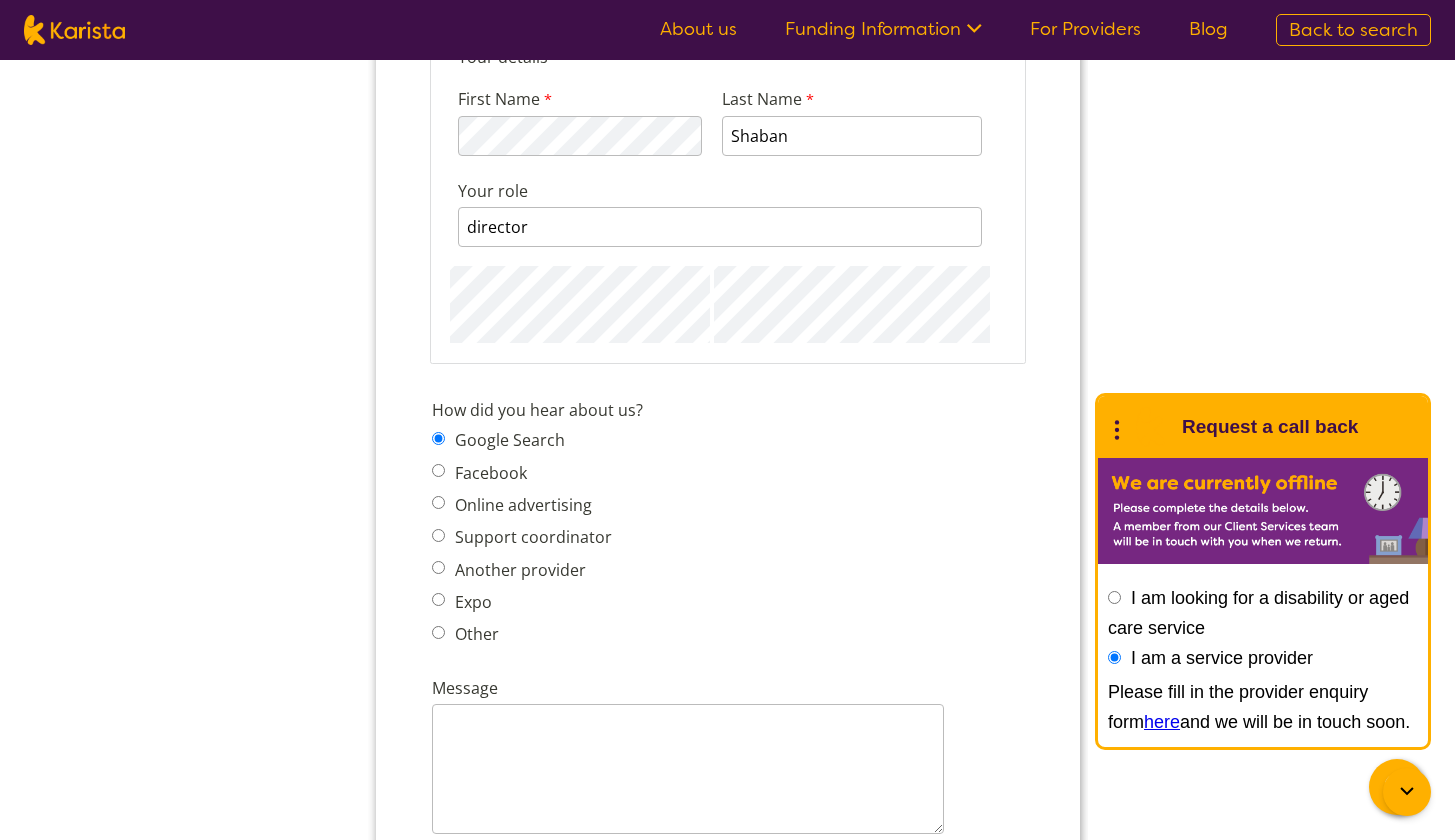 click on "Enquire now If you would like to be listed on the Karista platform, fill in our
provider enquiry form and we'll be in touch to discuss your options
and our prices." at bounding box center (727, -463) 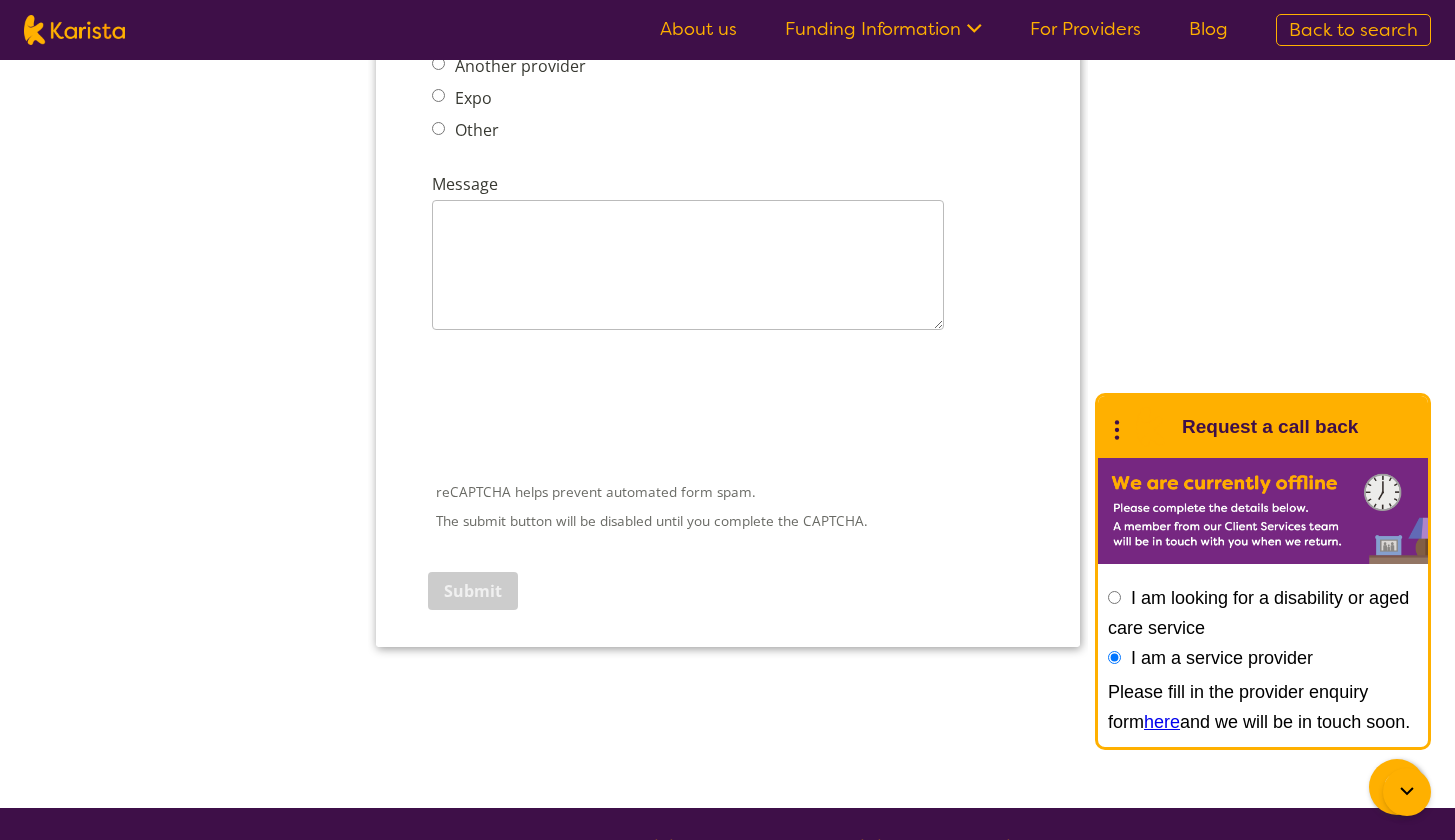 scroll, scrollTop: 2808, scrollLeft: 0, axis: vertical 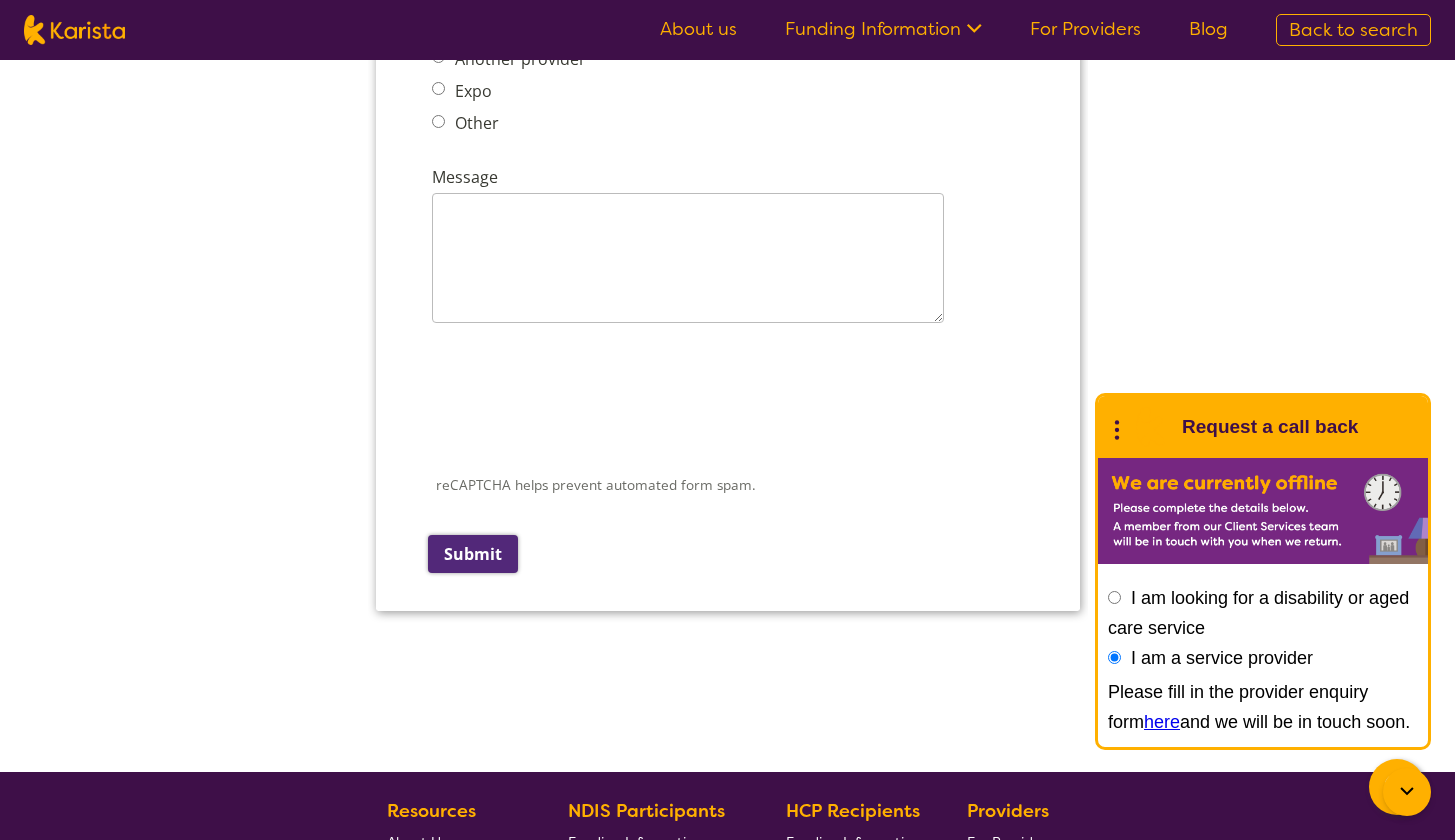 click on "Submit" at bounding box center [472, 554] 